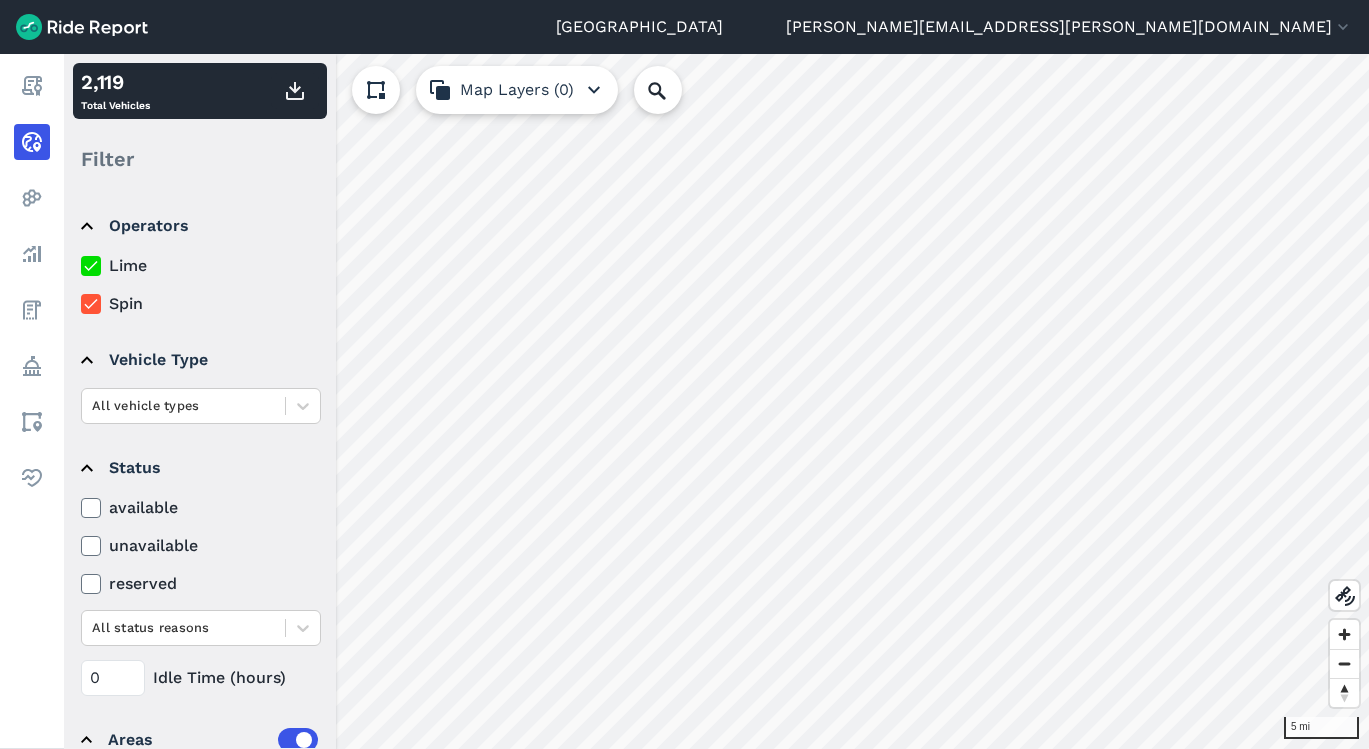 scroll, scrollTop: 0, scrollLeft: 0, axis: both 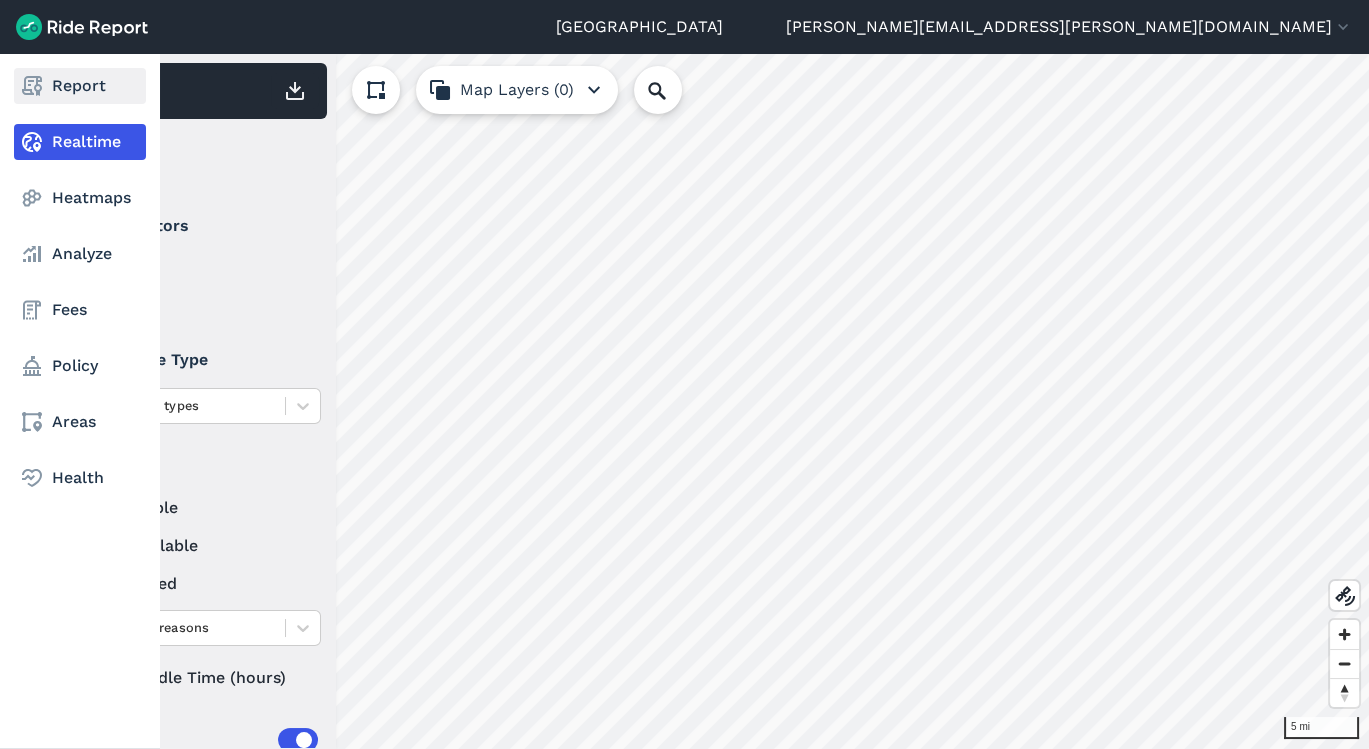 click on "Report" at bounding box center [80, 86] 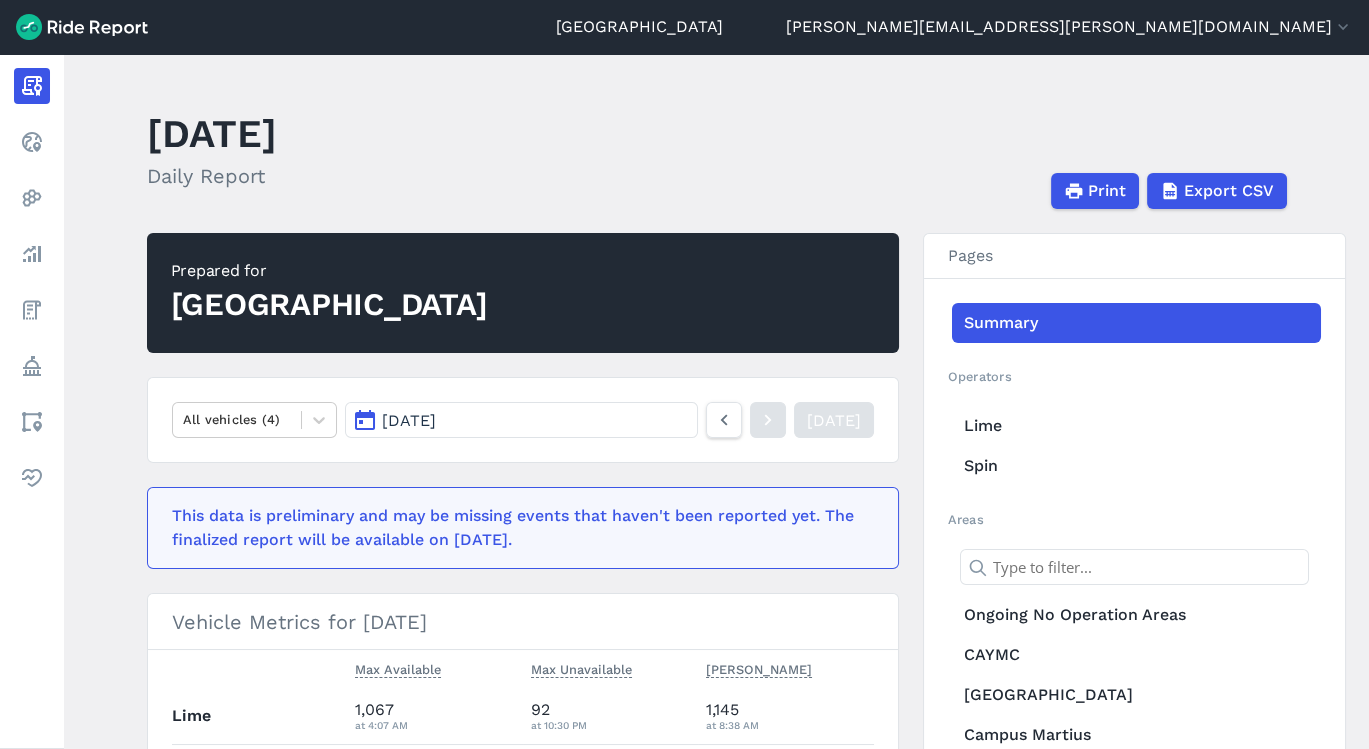 click on "Prepared for [GEOGRAPHIC_DATA]" at bounding box center (523, 293) 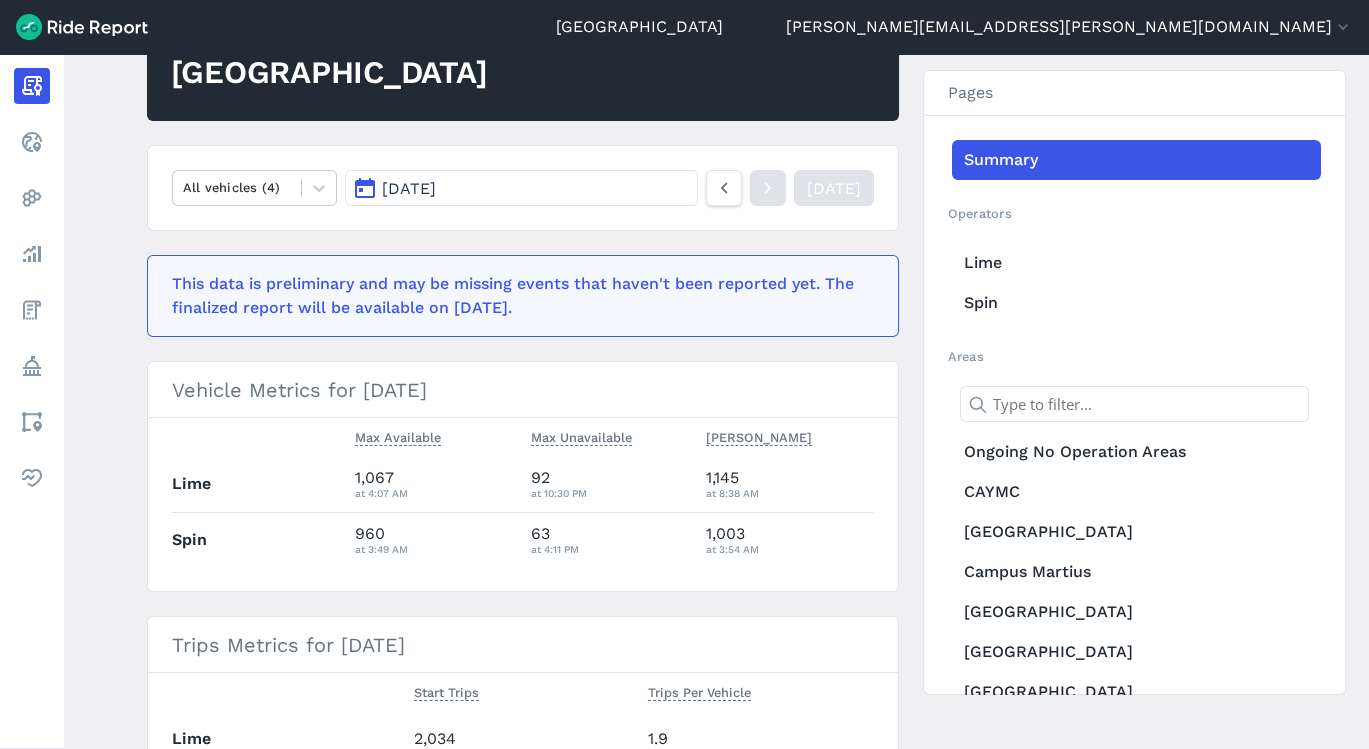 scroll, scrollTop: 222, scrollLeft: 0, axis: vertical 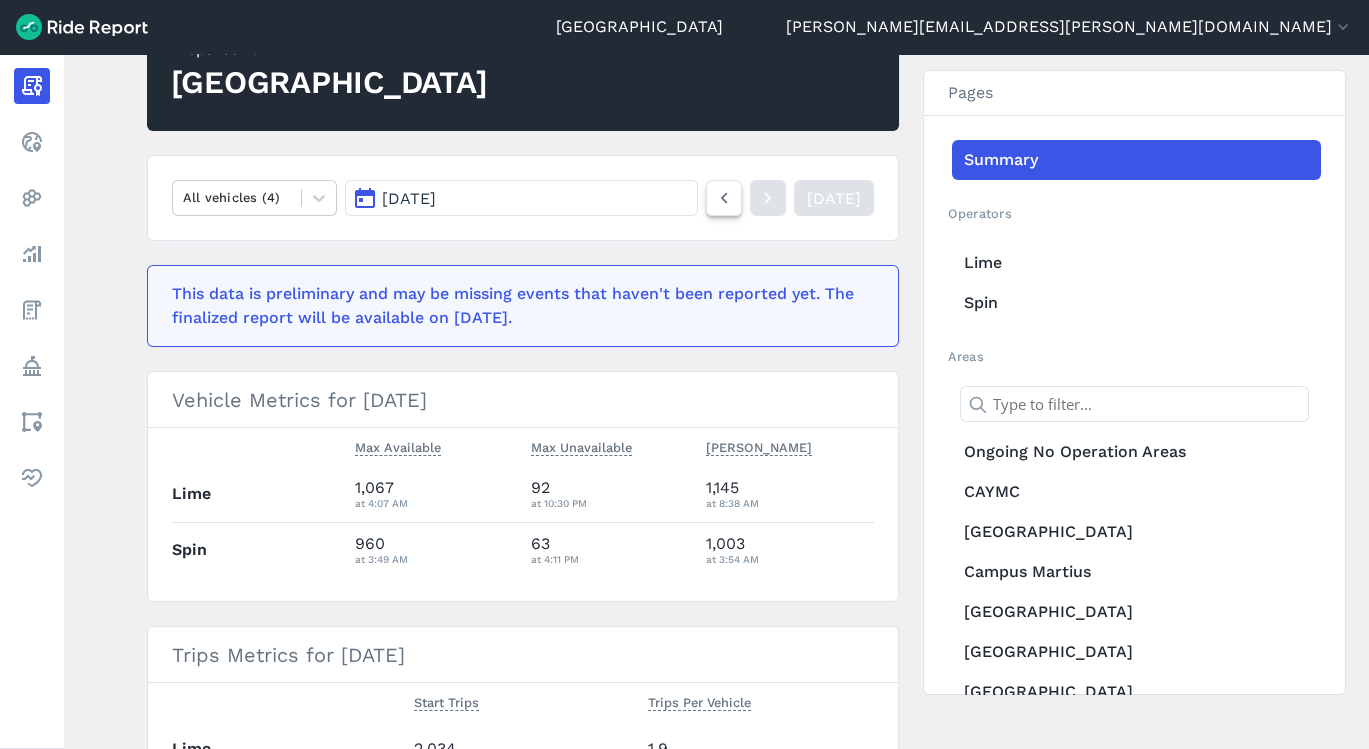click 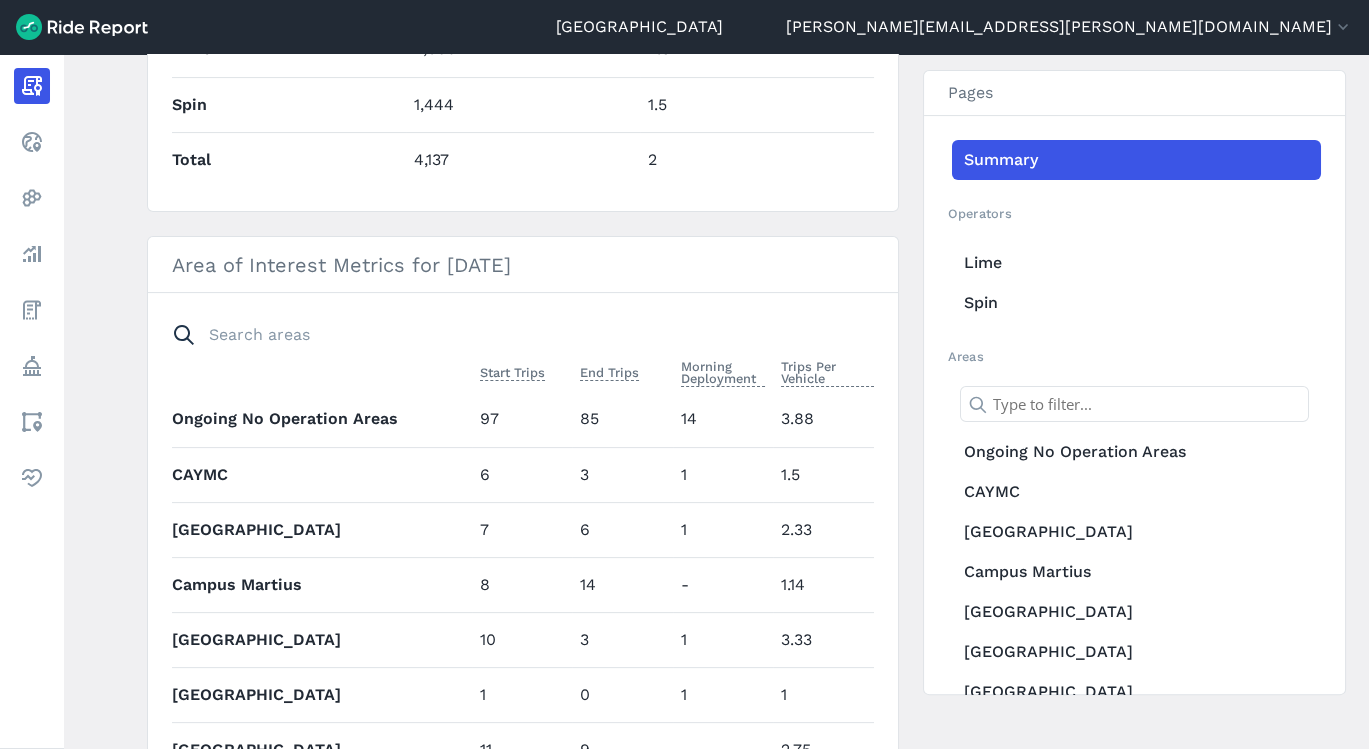 scroll, scrollTop: 977, scrollLeft: 0, axis: vertical 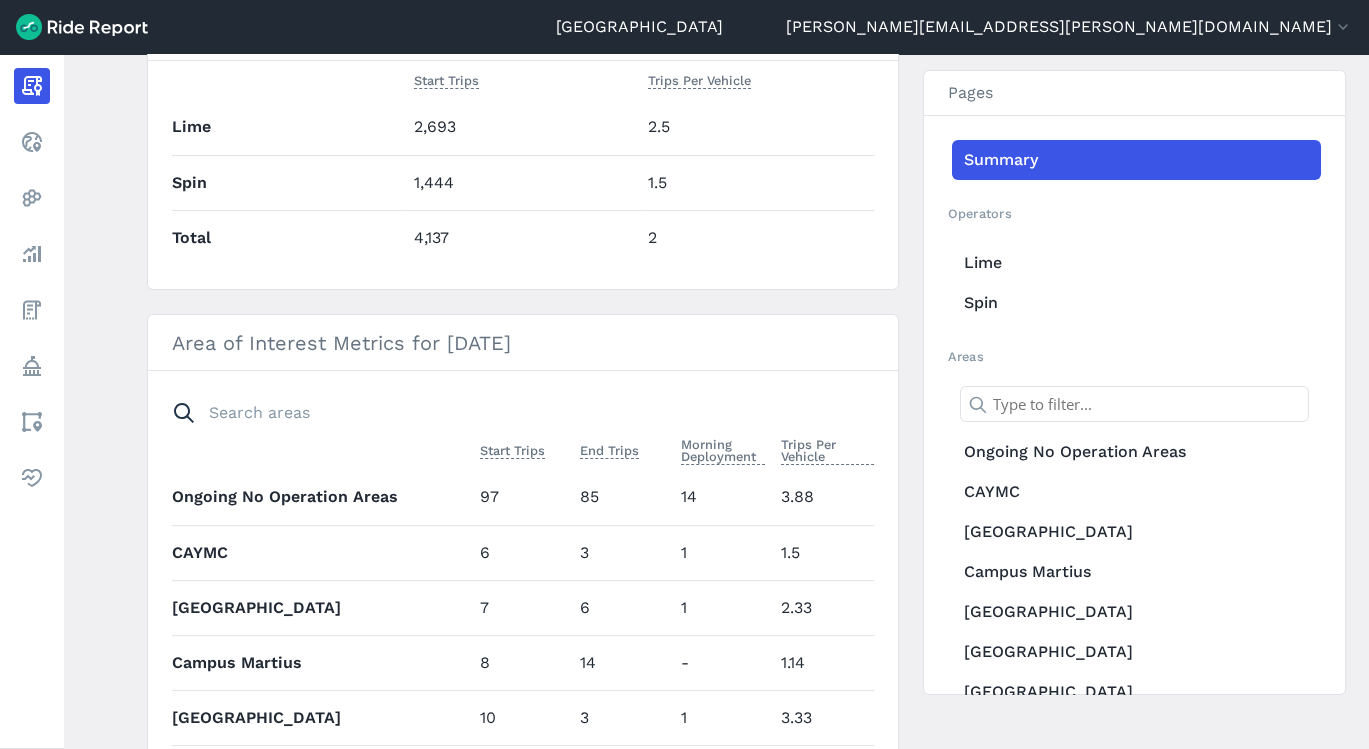 click on "2" at bounding box center [757, 237] 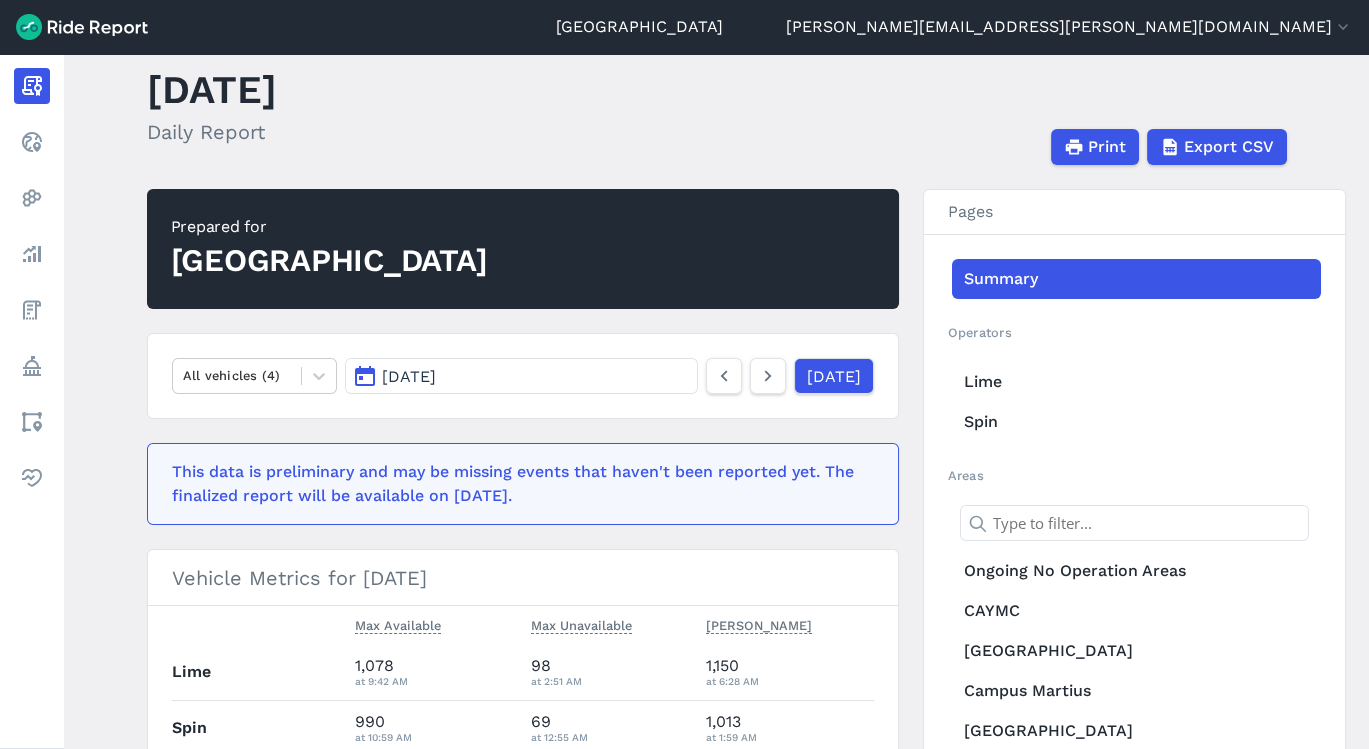 scroll, scrollTop: 0, scrollLeft: 0, axis: both 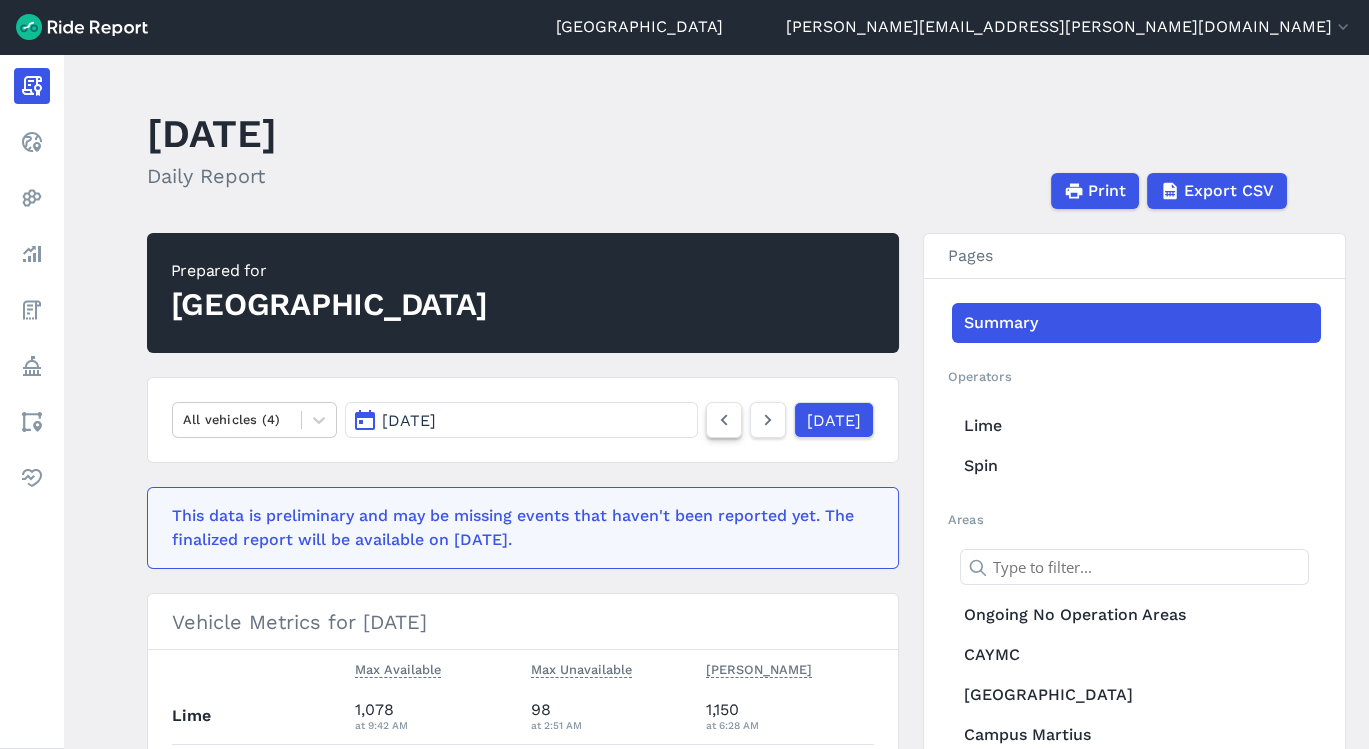 click 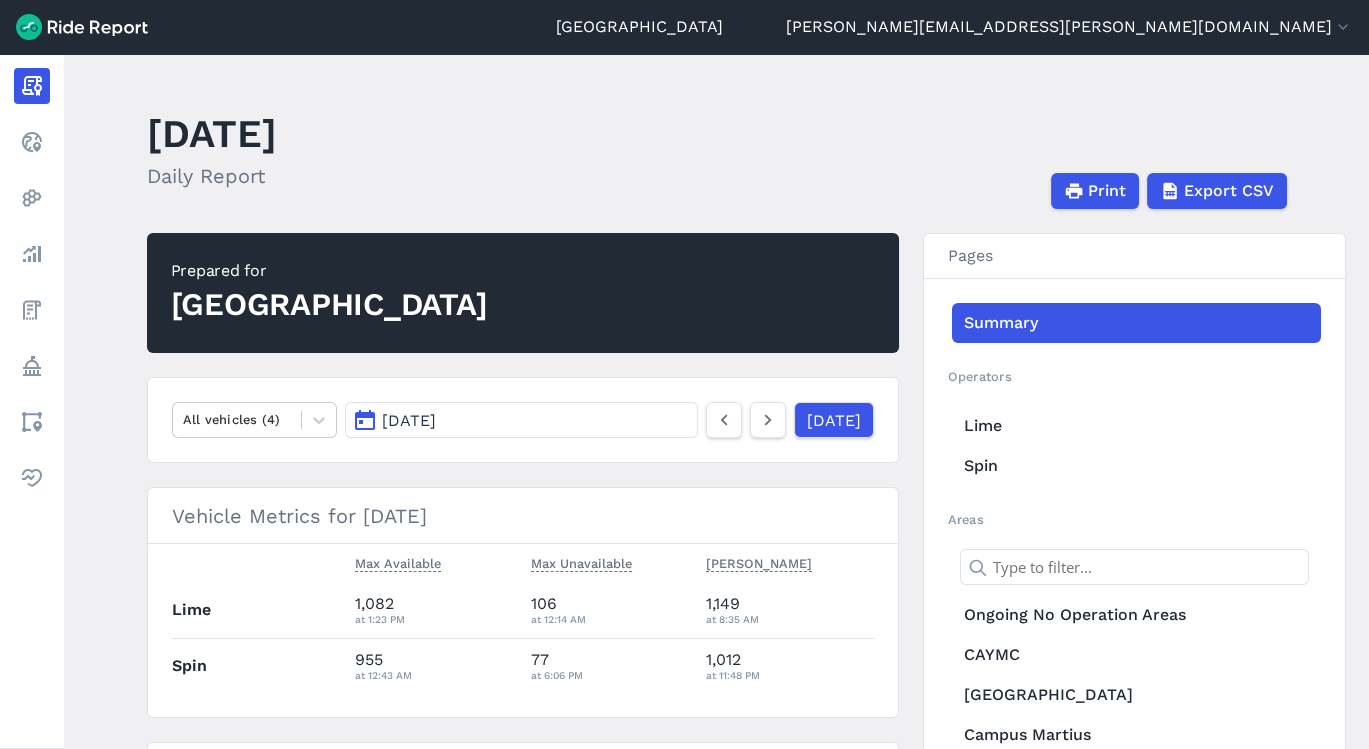 click on "Prepared for [GEOGRAPHIC_DATA]" at bounding box center [523, 293] 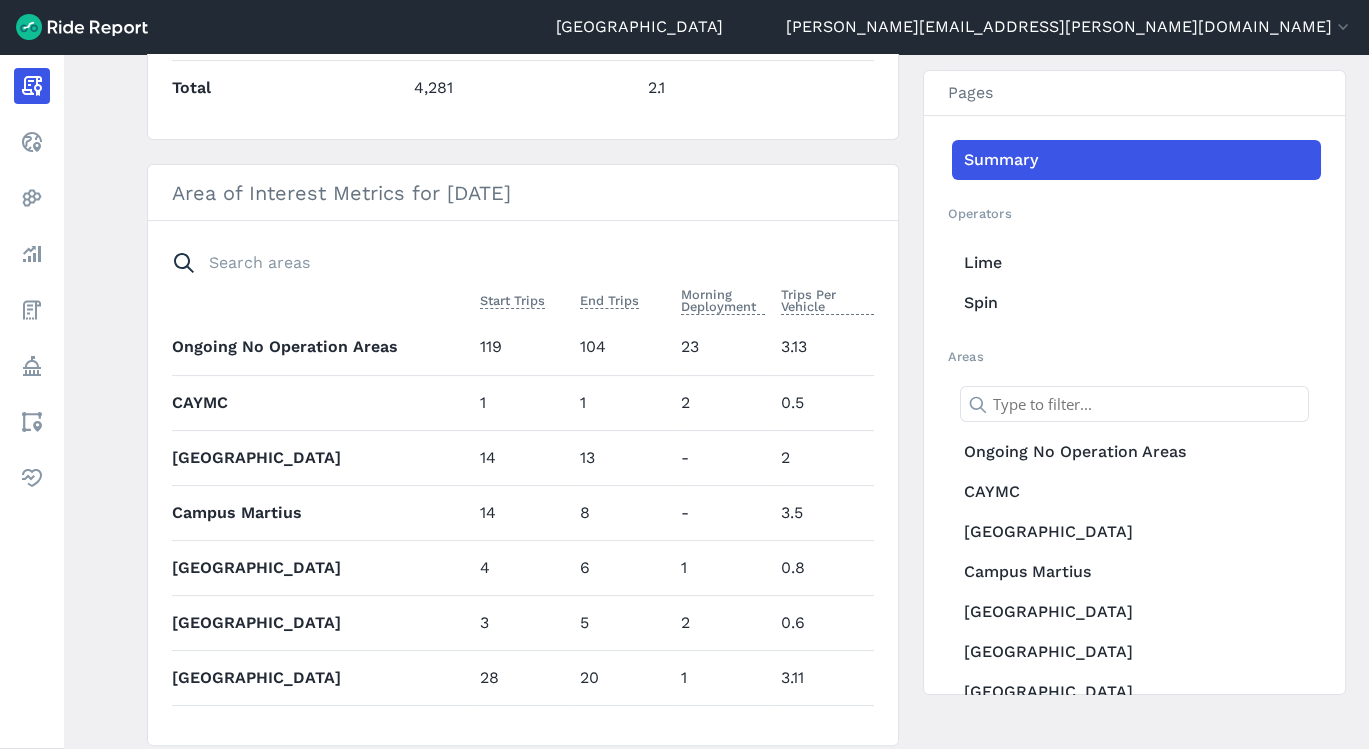scroll, scrollTop: 933, scrollLeft: 0, axis: vertical 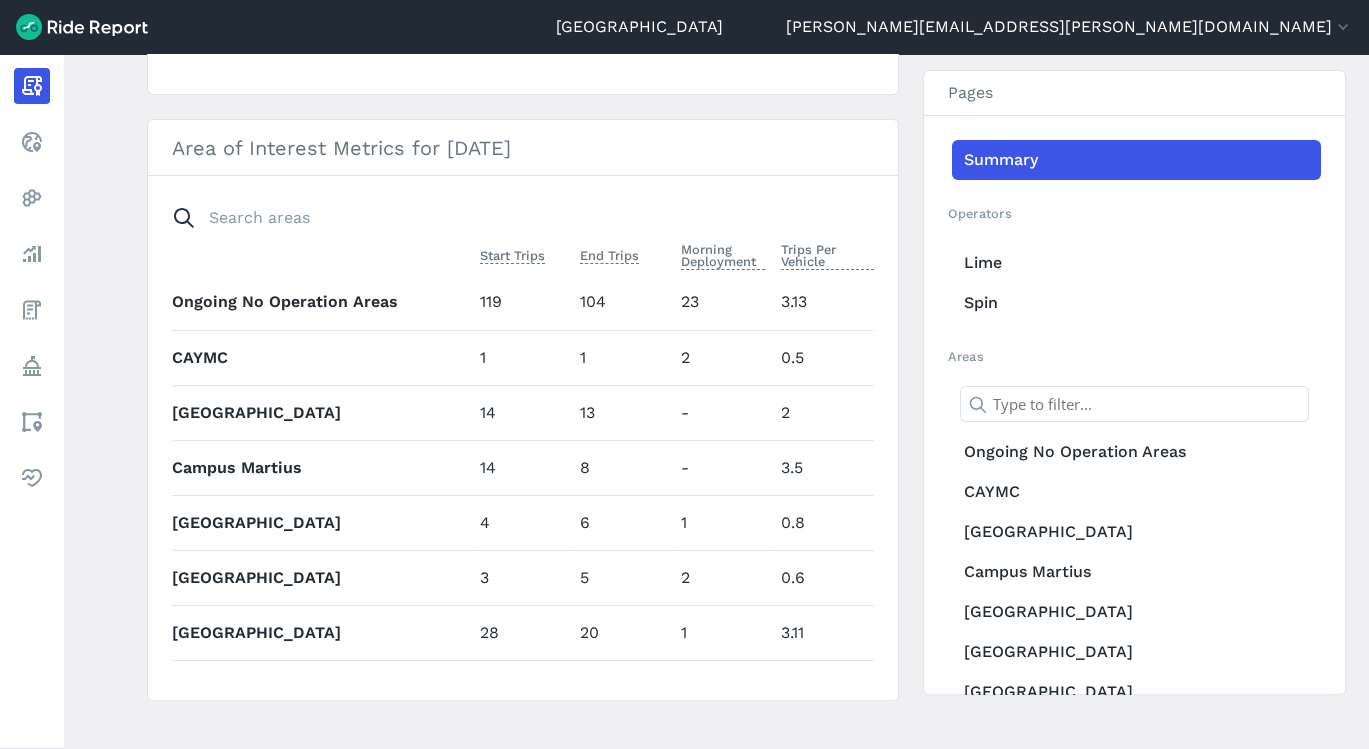 click on "Area of Interest Metrics for [DATE] Start Trips End Trips Morning Deployment Trips Per Vehicle Ongoing No Operation Areas 119 104 23 3.13 CAYMC 1 1 2 0.5 [GEOGRAPHIC_DATA] 14 13 - 2 Campus Martius 14 8 - 3.5 [GEOGRAPHIC_DATA] 4 6 1 0.8 [GEOGRAPHIC_DATA] 3 5 2 0.6 [GEOGRAPHIC_DATA] 28 20 1 3.11 [GEOGRAPHIC_DATA] 6 6 - 3 [GEOGRAPHIC_DATA] [GEOGRAPHIC_DATA] Structure 13 10 4 1.86 [GEOGRAPHIC_DATA] 21 12 5 2.62 [PERSON_NAME][GEOGRAPHIC_DATA] Deck 3 3 2 0.75 [GEOGRAPHIC_DATA] 4 3 - [GEOGRAPHIC_DATA] 3 2 2 1 Parking Garages 4 7 3 0.8 [GEOGRAPHIC_DATA] 2 2 1 0.67 District 1 51 53 56 0.86 District 2 129 127 93 1.36 District 3 88 91 83 0.95 District 4 154 159 160 0.93 District 5 1,791 1,783 875 2 District 6 1,939 1,929 646 2.87 District 7 70 74 72 0.89 Eastern Market 92 100 33 1.8 TIZ 1,814 1,819 383 4.29 E-Scooter [GEOGRAPHIC_DATA] 1,234 1,254 217 4.67 E-Scooter Parking Locations (15M Buffer) 5 13 2 1 High Frequency Area (HFA) 2,098 2,106 503 3.94 NFL Draft No Operation Zone 764 750 125 4.72 Detroit Program Boundary 20230718" at bounding box center [523, 410] 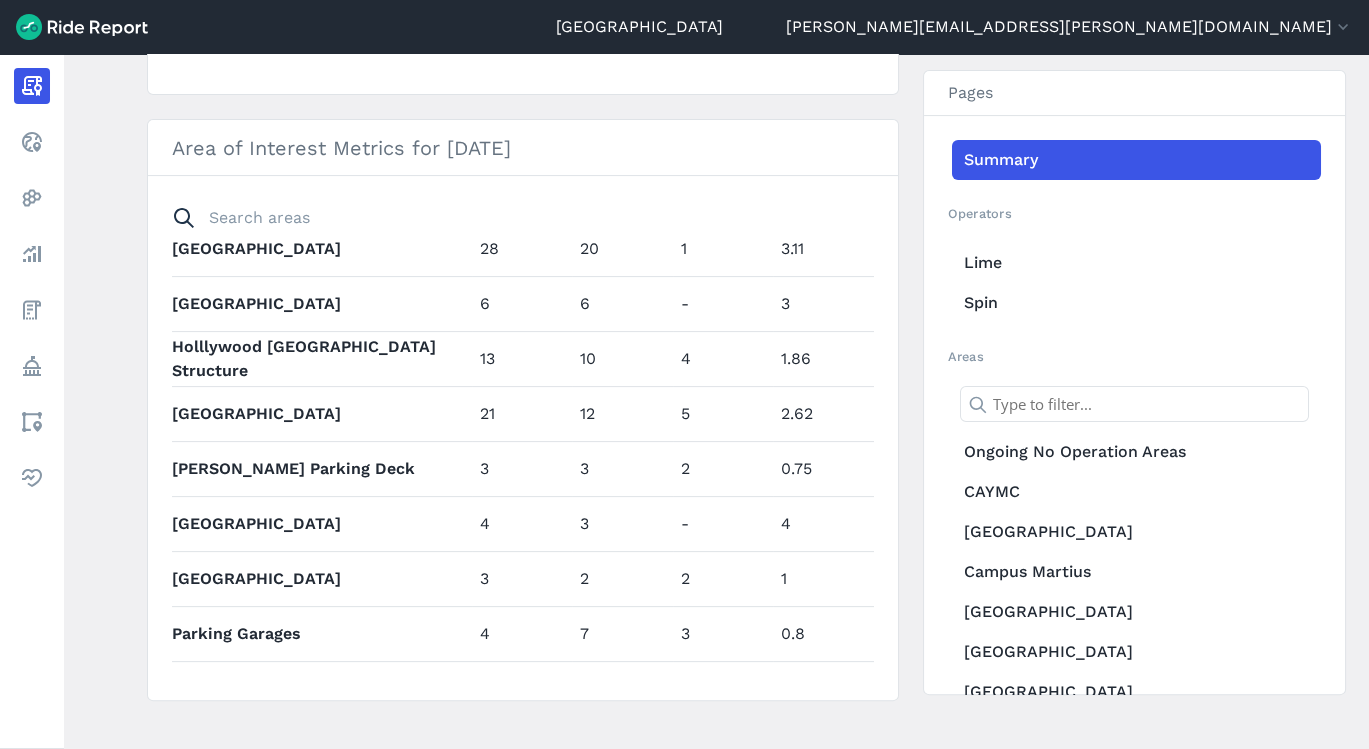 scroll, scrollTop: 768, scrollLeft: 0, axis: vertical 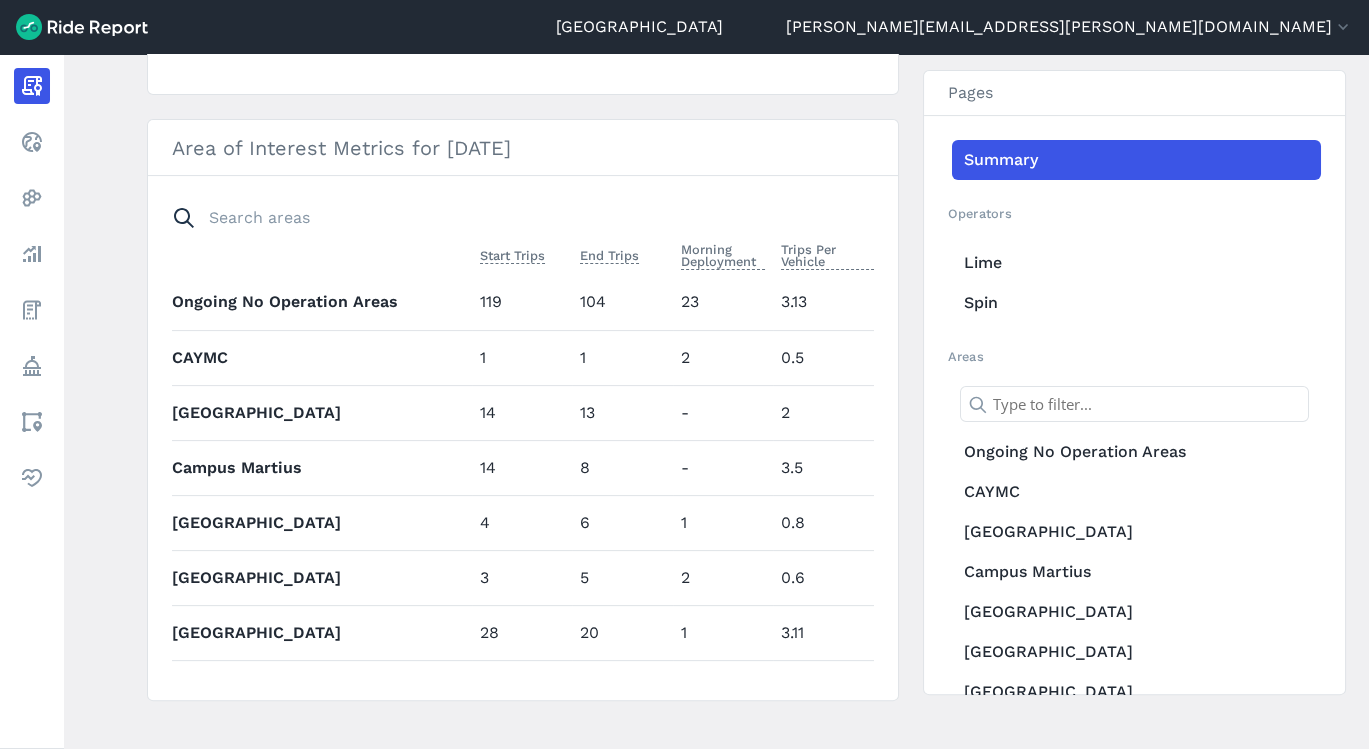 click on "Area of Interest Metrics for [DATE]" at bounding box center (523, 148) 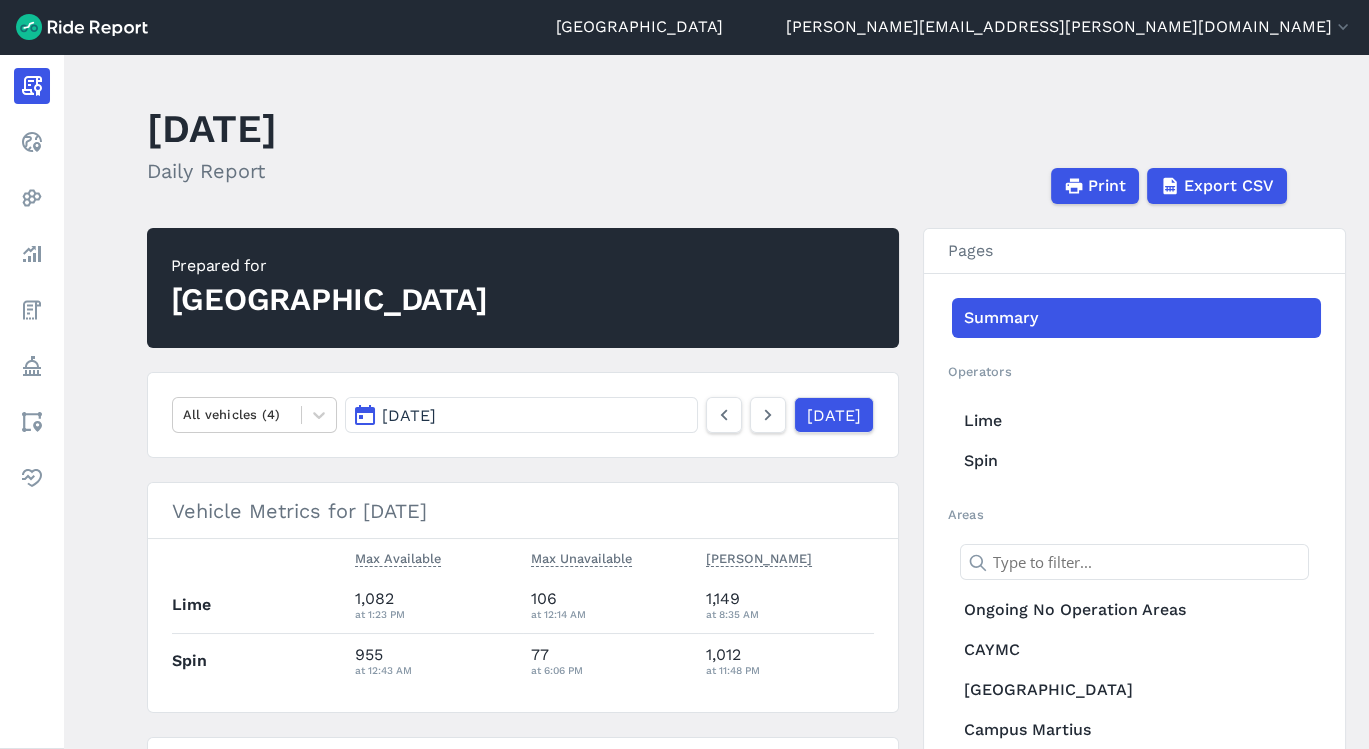 scroll, scrollTop: 0, scrollLeft: 0, axis: both 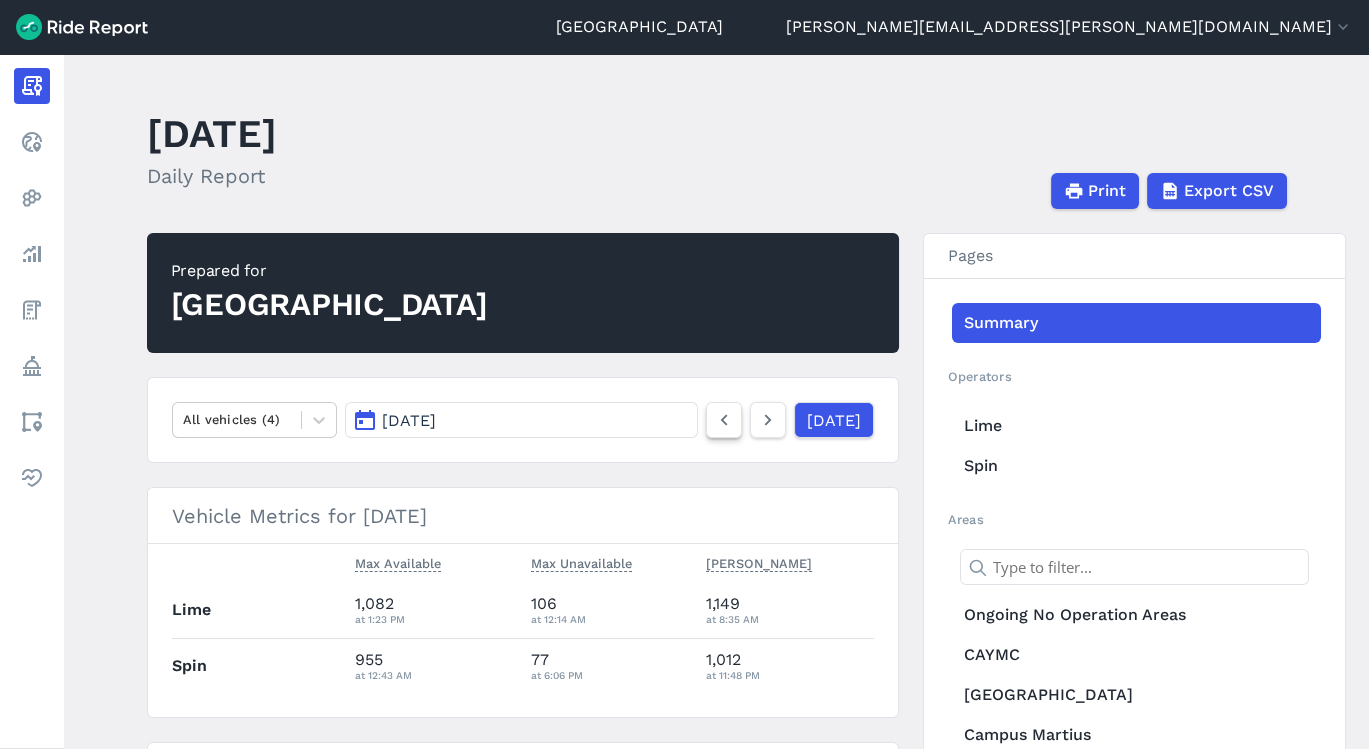 click 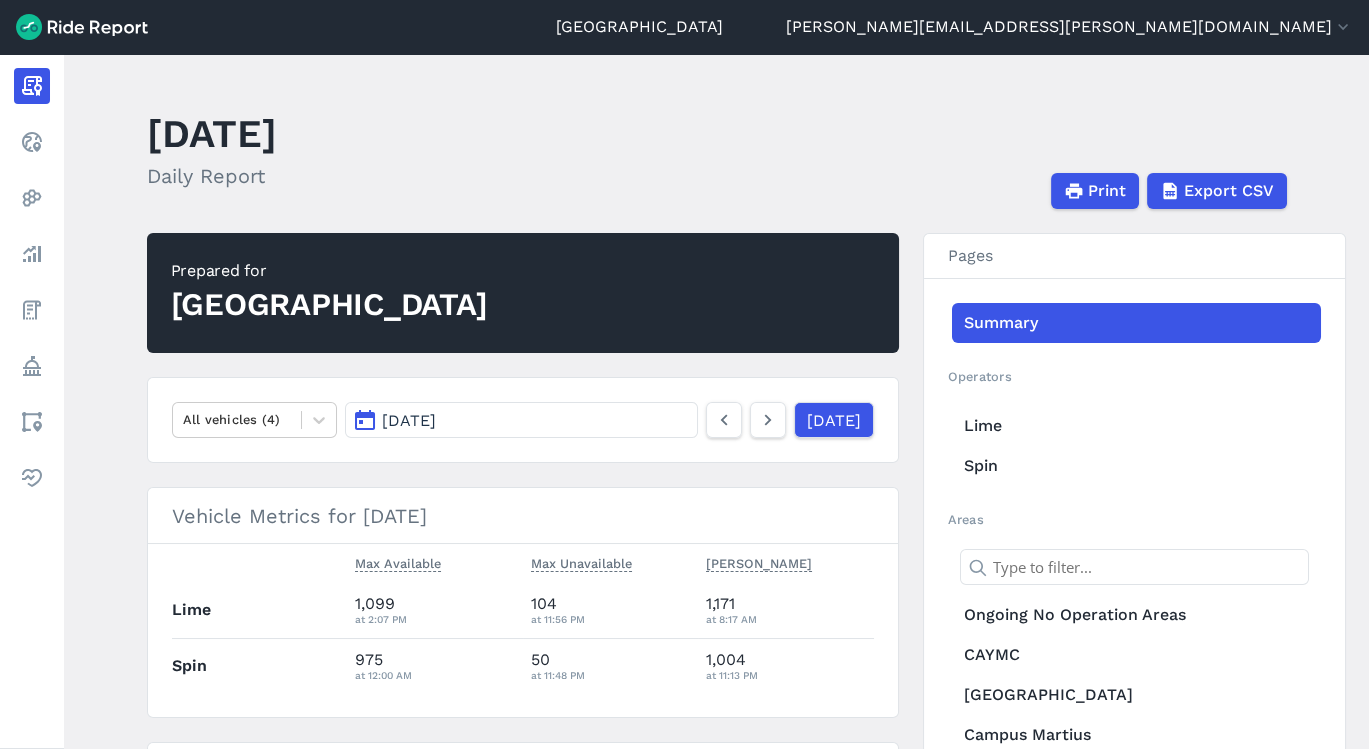 click on "Prepared for [GEOGRAPHIC_DATA]" at bounding box center (523, 293) 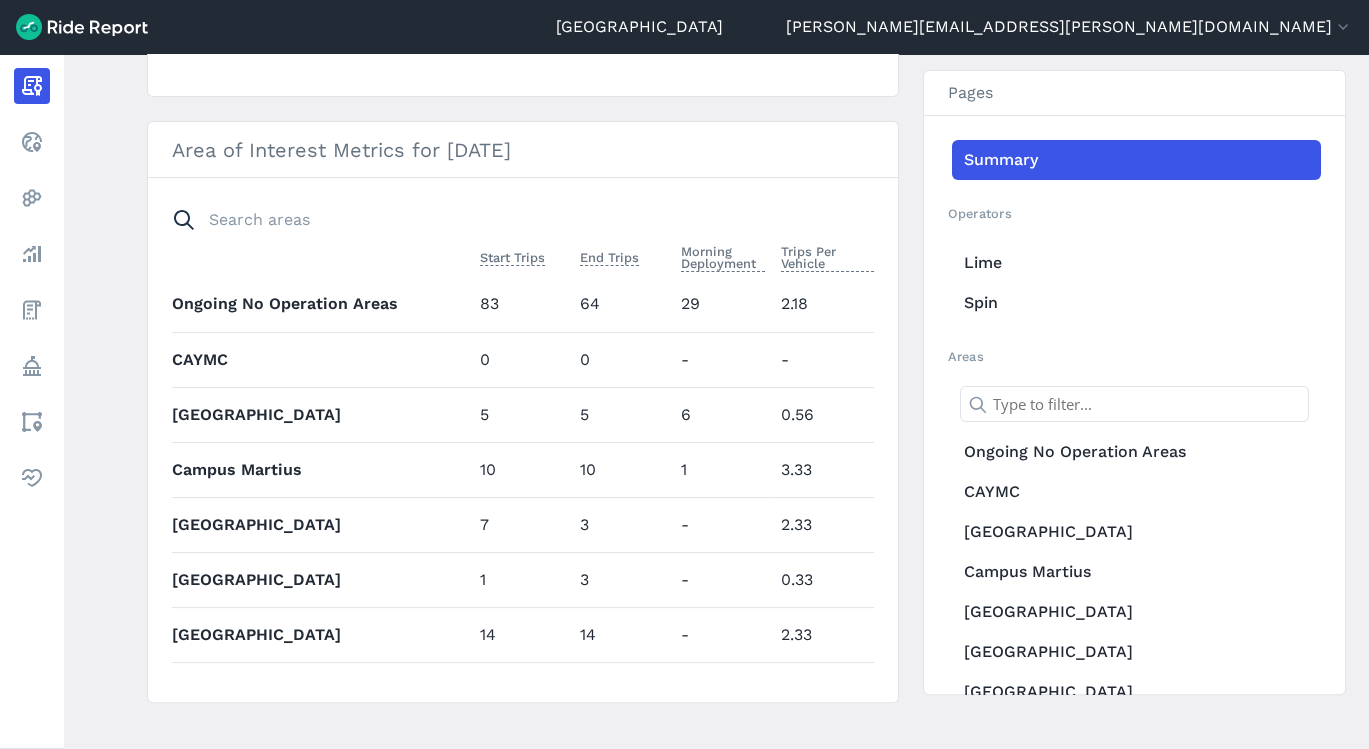 scroll, scrollTop: 933, scrollLeft: 0, axis: vertical 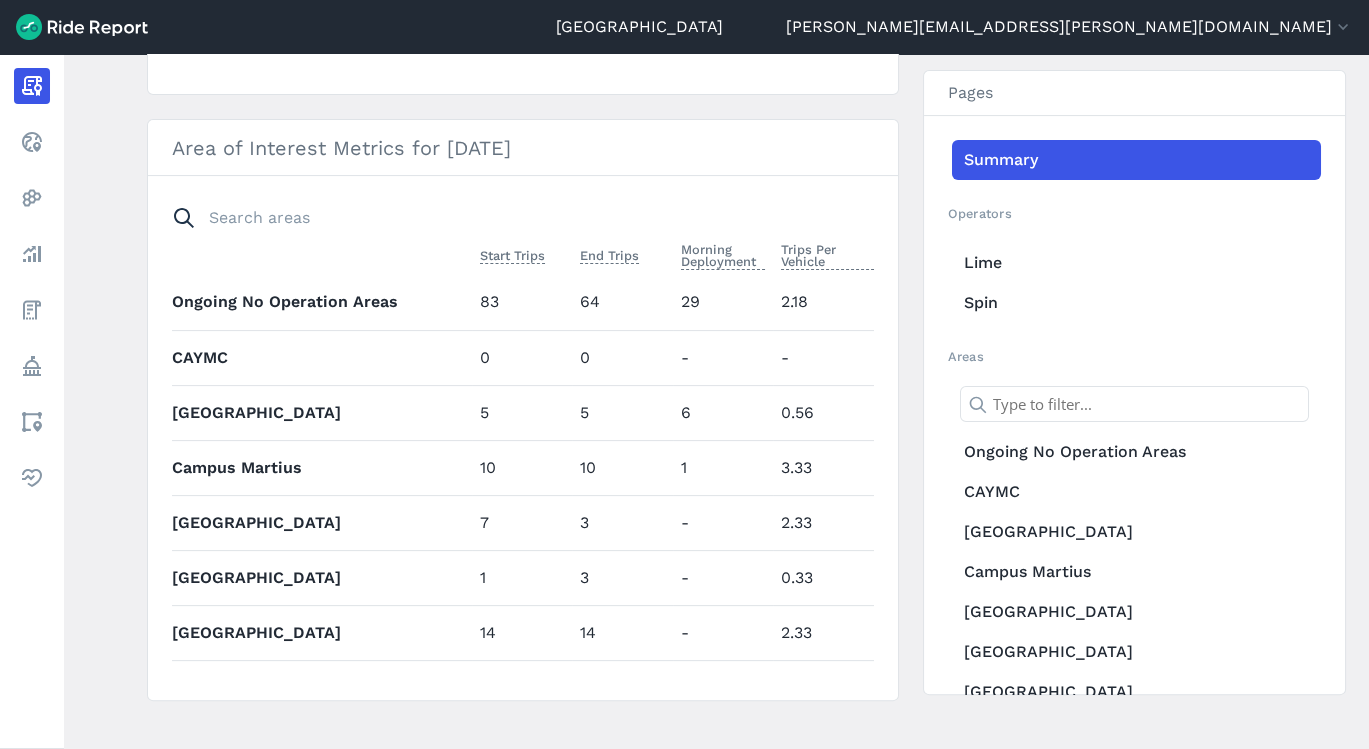 click on "Area of Interest Metrics for [DATE]" at bounding box center (523, 148) 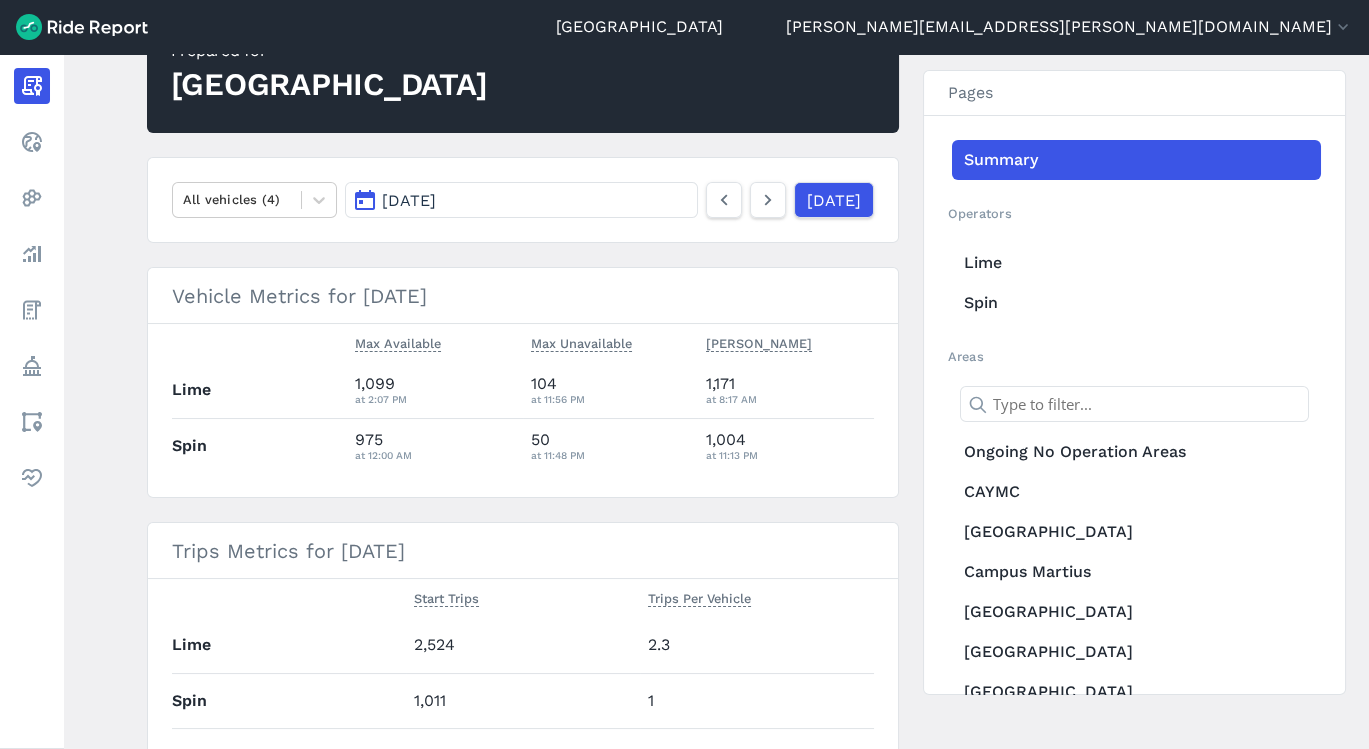 scroll, scrollTop: 0, scrollLeft: 0, axis: both 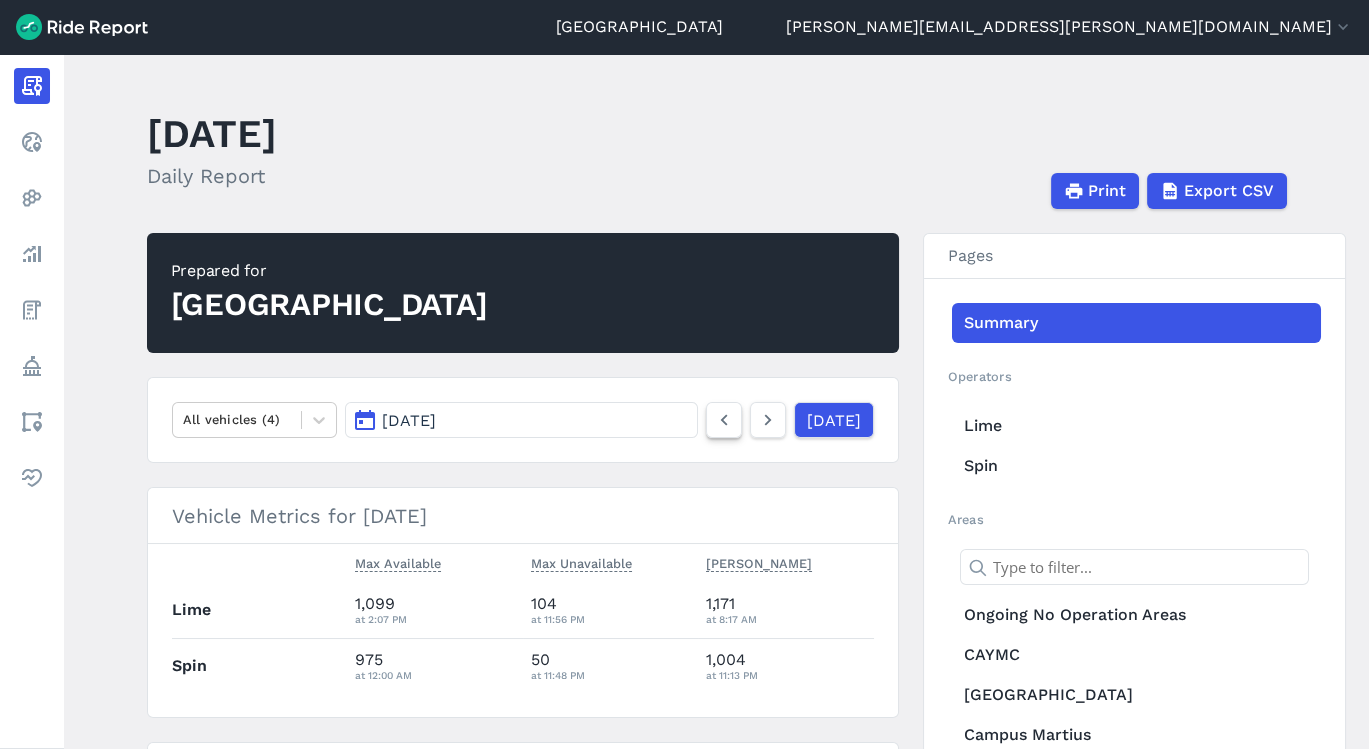 click 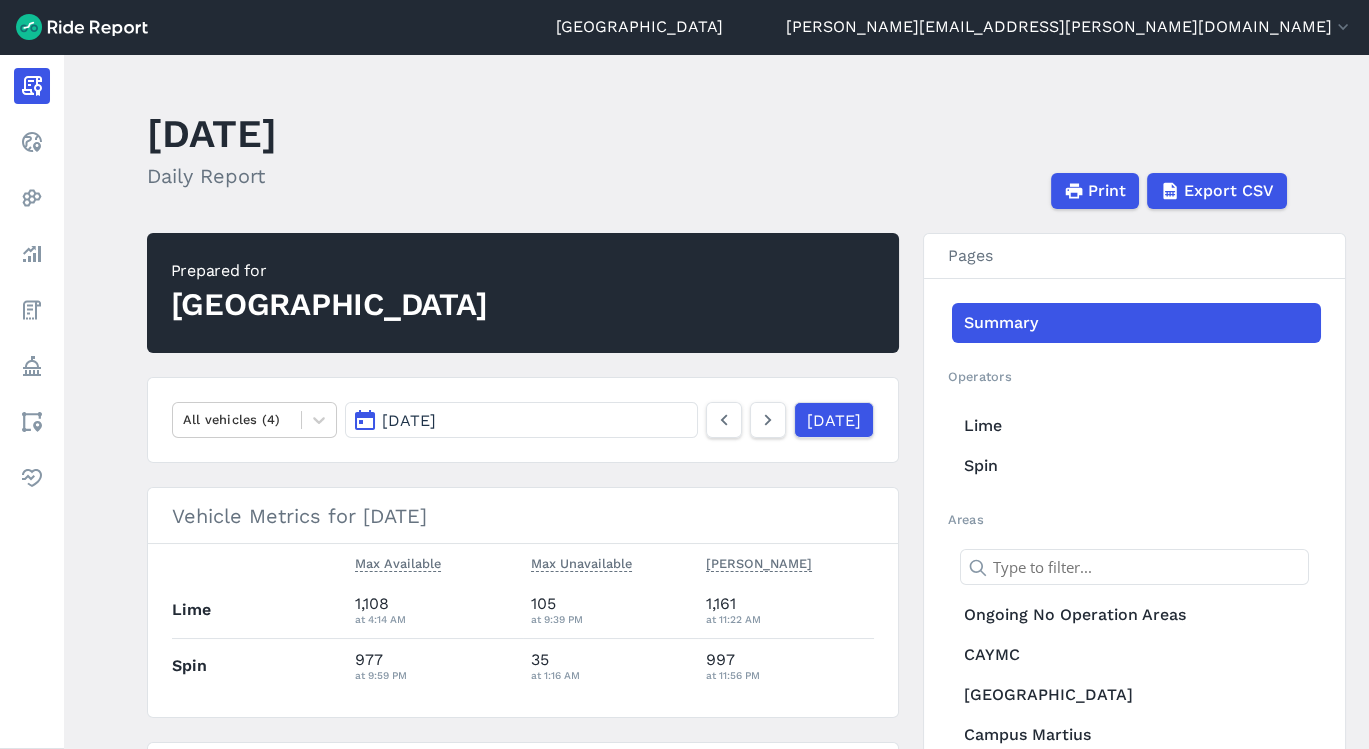 click on "[DATE] Daily Report Print Export CSV Prepared for Detroit All vehicles (4) [DATE] [DATE] Vehicle Metrics for [DATE] Max Available Max Unavailable [PERSON_NAME] Lime 1,108  at 4:14 AM 105  at 9:39 PM 1,161  at 11:22 AM Spin 977  at 9:59 PM 35  at 1:16 AM 997  at 11:56 PM Trips Metrics for [DATE] Start Trips Trips Per Vehicle Lime 2,222 2 Spin 723 0.7 Total 2,945 1.4 Area of Interest Metrics for [DATE] Start Trips End Trips Morning Deployment Trips Per Vehicle Ongoing No Operation Areas 48 46 26 1.33 CAYMC 2 1 - 2 [GEOGRAPHIC_DATA] 2 9 - 0.22 Campus Martius 12 9 3 1.71 [GEOGRAPHIC_DATA] 6 0 - 3 [GEOGRAPHIC_DATA] 0 0 - - [GEOGRAPHIC_DATA] 6 6 - 2 [GEOGRAPHIC_DATA] 6 5 1 2 [GEOGRAPHIC_DATA] [GEOGRAPHIC_DATA] Structure 3 3 5 0.6 [GEOGRAPHIC_DATA] 5 2 9 0.56 [PERSON_NAME][GEOGRAPHIC_DATA] Deck 3 5 [GEOGRAPHIC_DATA] 1 3 1 0.33 [GEOGRAPHIC_DATA] 1 1 3 0.2 Parking Garages 1 3 - 1 [GEOGRAPHIC_DATA] 0 0 - - District 1 53 51 61 0.82 District 2 129 133 89 1.28 District 3 143 138 89 1.51 District 4" at bounding box center [716, 401] 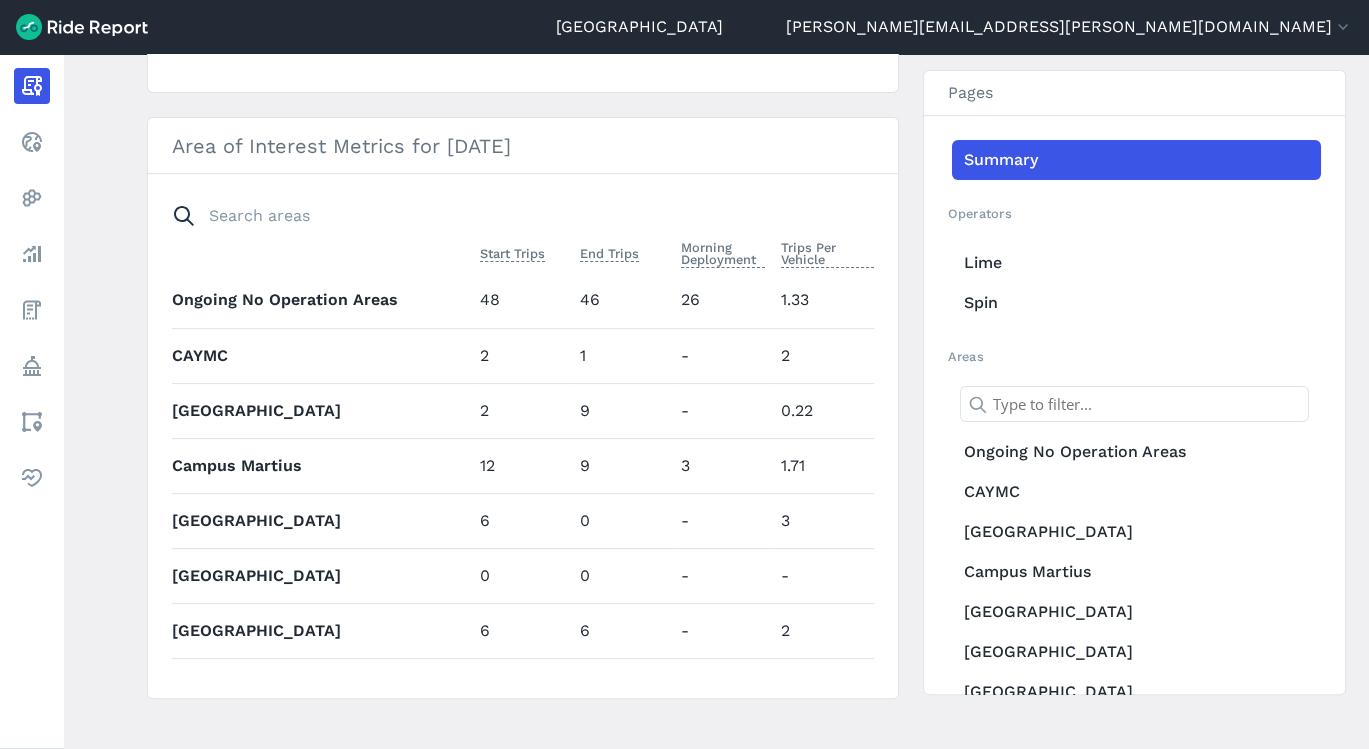 scroll, scrollTop: 953, scrollLeft: 0, axis: vertical 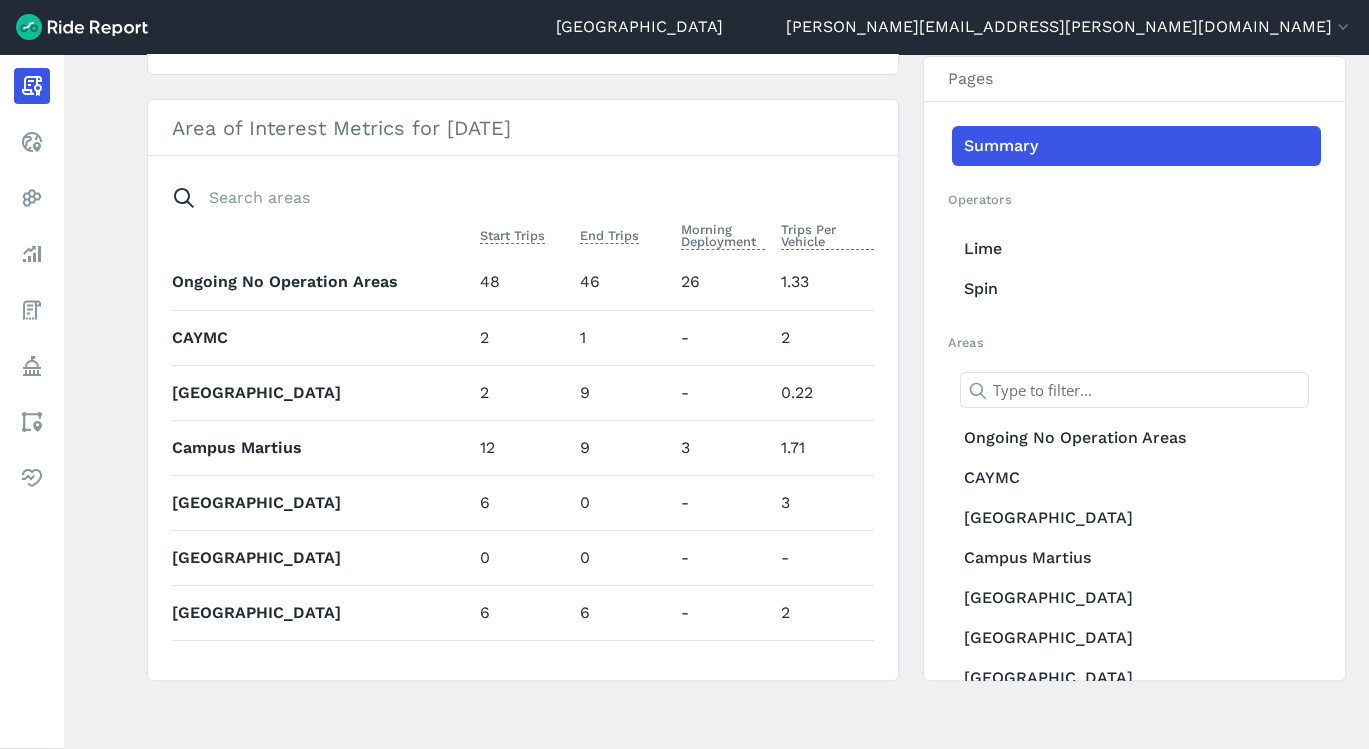 click on "Area of Interest Metrics for [DATE] Start Trips End Trips Morning Deployment Trips Per Vehicle Ongoing No Operation Areas 48 46 26 1.33 CAYMC 2 1 - 2 [GEOGRAPHIC_DATA] 2 9 - 0.22 Campus Martius 12 9 3 1.71 [GEOGRAPHIC_DATA] 6 0 - 3 [GEOGRAPHIC_DATA] 0 0 - - [GEOGRAPHIC_DATA] 6 6 - 2 [GEOGRAPHIC_DATA] 6 5 1 2 [GEOGRAPHIC_DATA] [GEOGRAPHIC_DATA] Structure 3 3 5 0.6 [GEOGRAPHIC_DATA] 5 2 9 0.56 [PERSON_NAME][GEOGRAPHIC_DATA] Deck 3 5 [GEOGRAPHIC_DATA] 1 3 1 0.33 [GEOGRAPHIC_DATA] 1 1 3 0.2 Parking Garages 1 3 - 1 [GEOGRAPHIC_DATA] 0 0 - - District 1 53 51 61 0.82 District 2 129 133 89 1.28 District 3 143 138 89 1.51 District 4 102 107 147 0.68 District 5 1,080 1,060 918 1.15 District 6 1,328 1,334 656 1.91 District 7 90 91 73 1.2 Eastern Market 28 25 36 0.72 TIZ 1,043 999 422 2.16 E-Scooter Mandatory Parking Zone 747 706 249 2.45 E-Scooter Parking Locations (15M Buffer) 7 9 2 1 High Frequency Area (HFA) 1,315 1,287 524 2.22 NFL Draft No Operation Zone 470 438 154 2.42 Detroit Program Boundary 20230718 2,932 2,919 2,042 1.42" at bounding box center [523, 390] 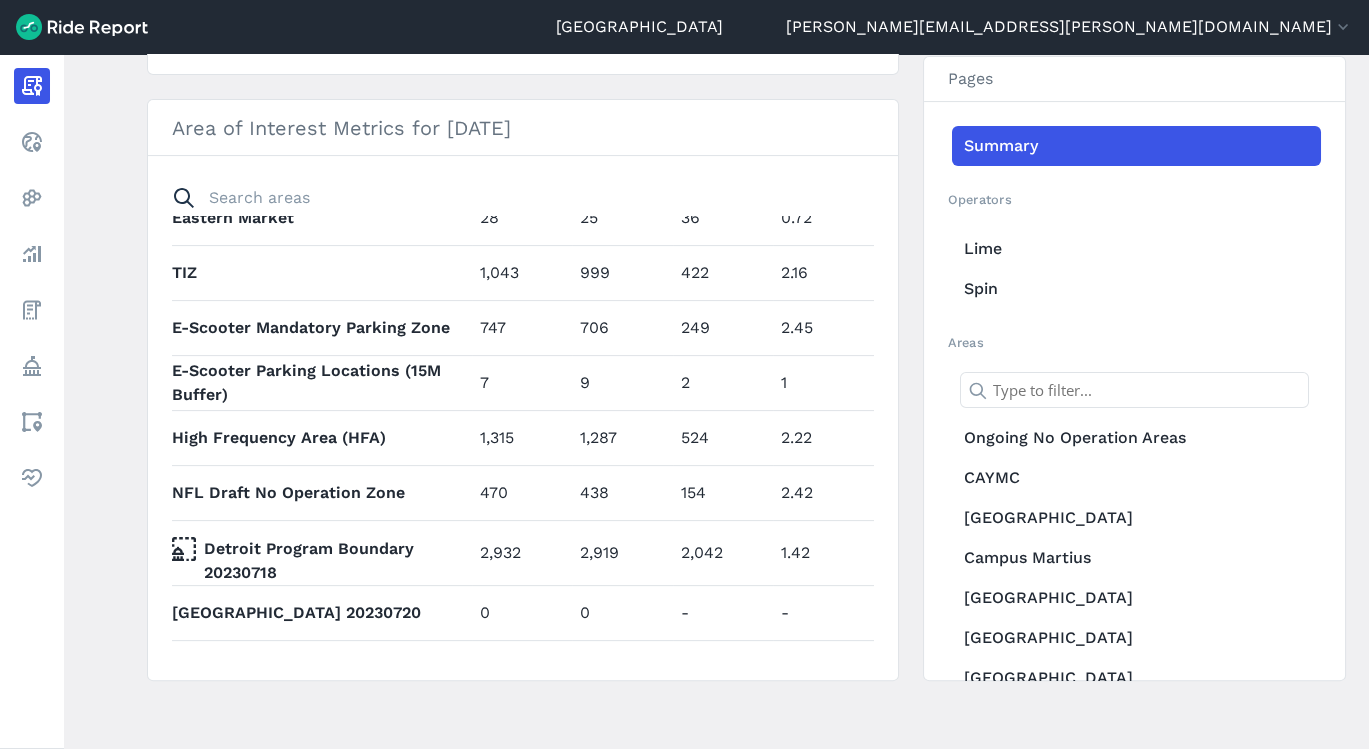 scroll, scrollTop: 0, scrollLeft: 0, axis: both 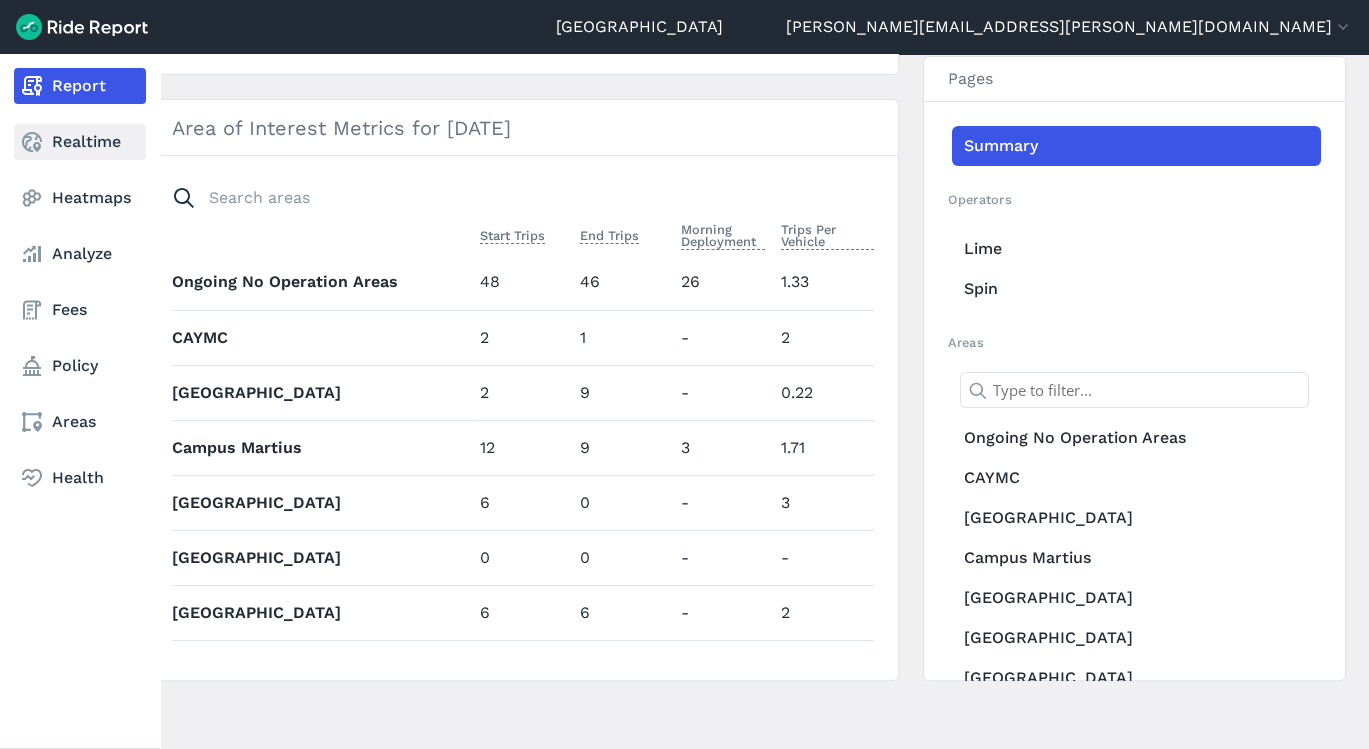 click on "Realtime" at bounding box center (80, 142) 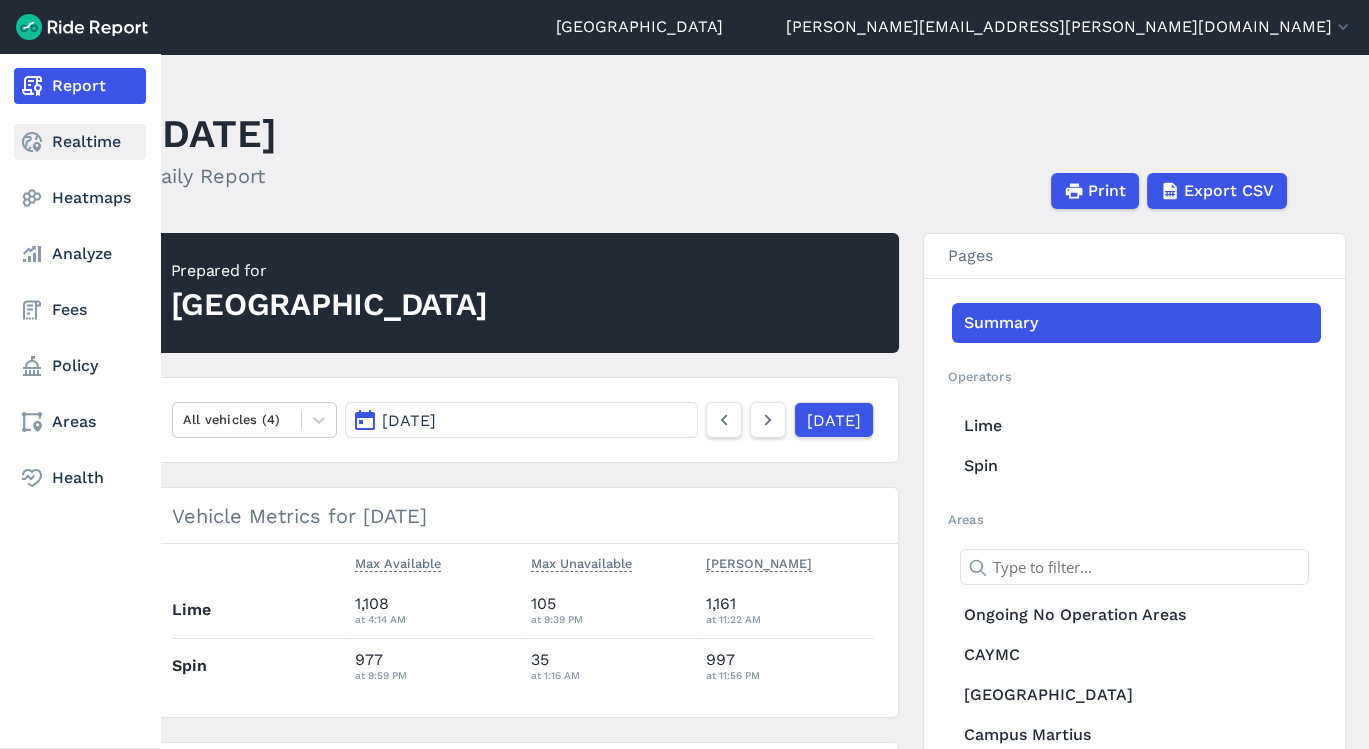 click 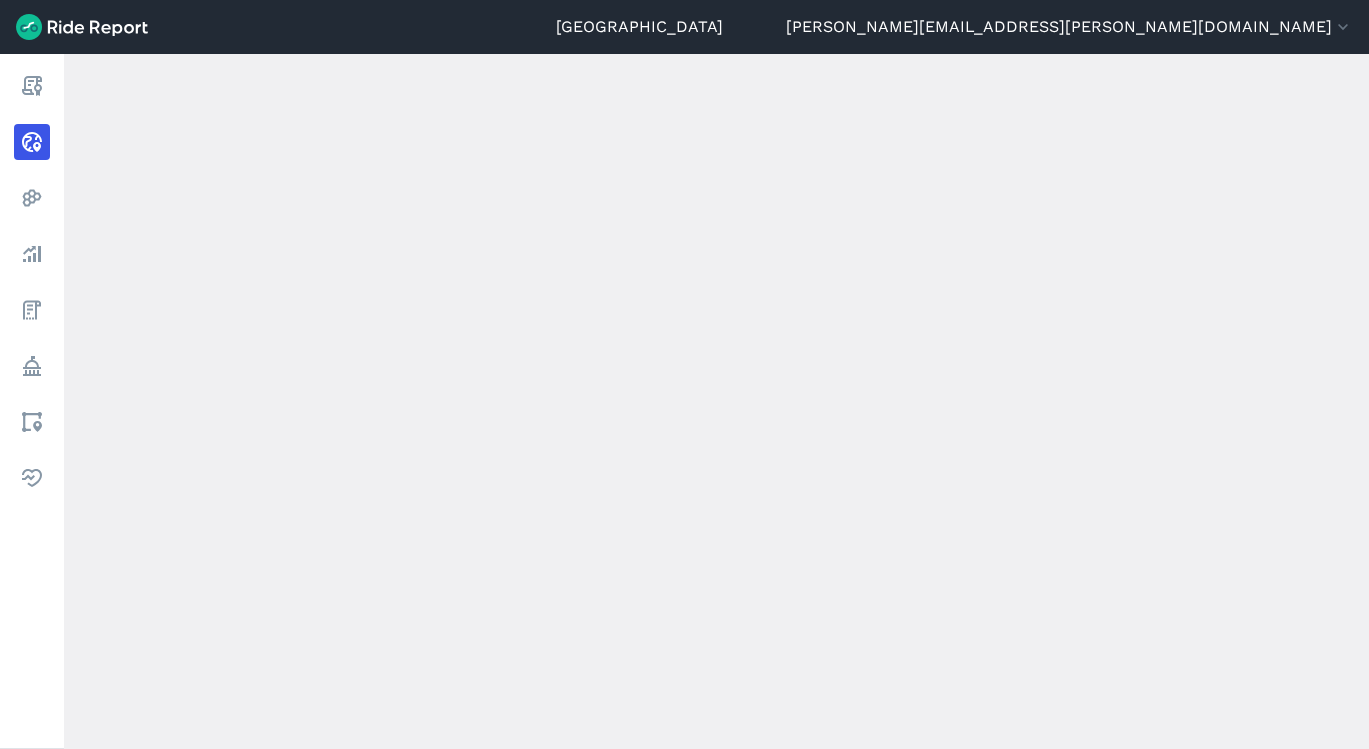 scroll, scrollTop: 0, scrollLeft: 0, axis: both 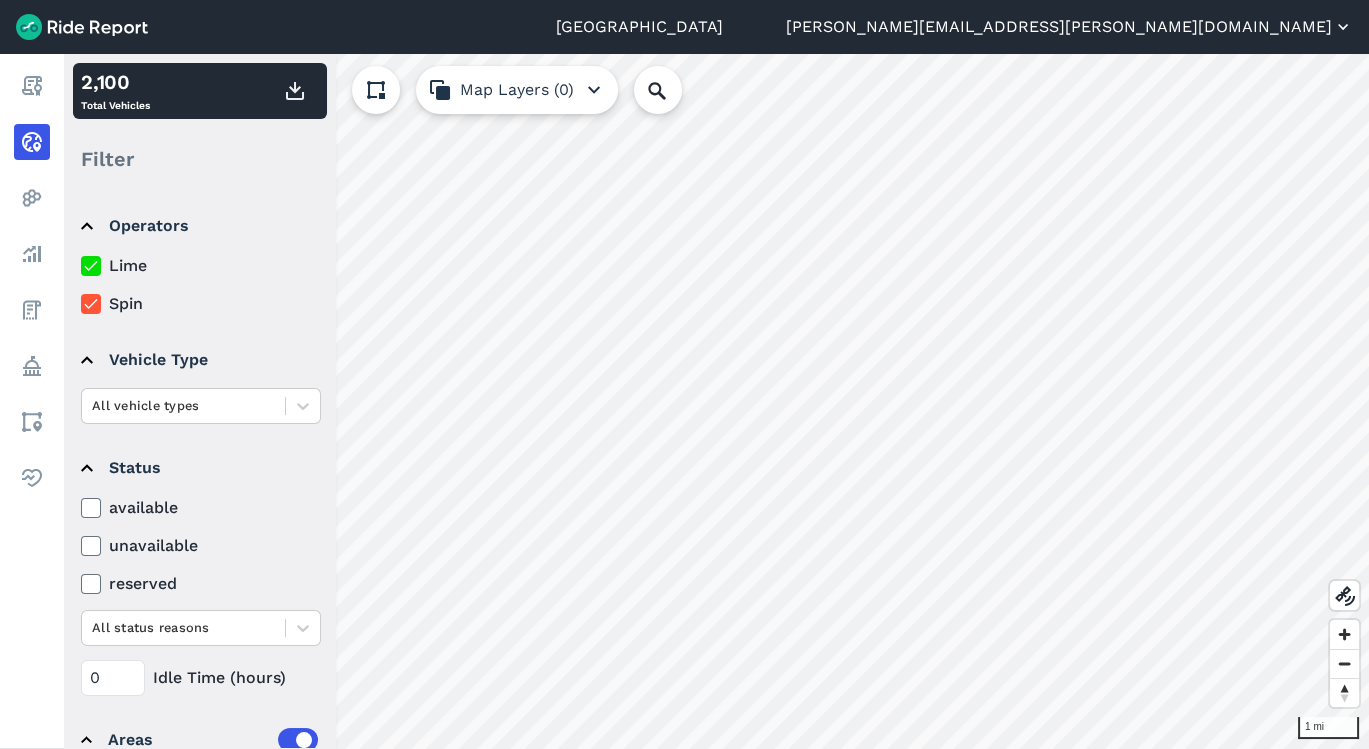 click 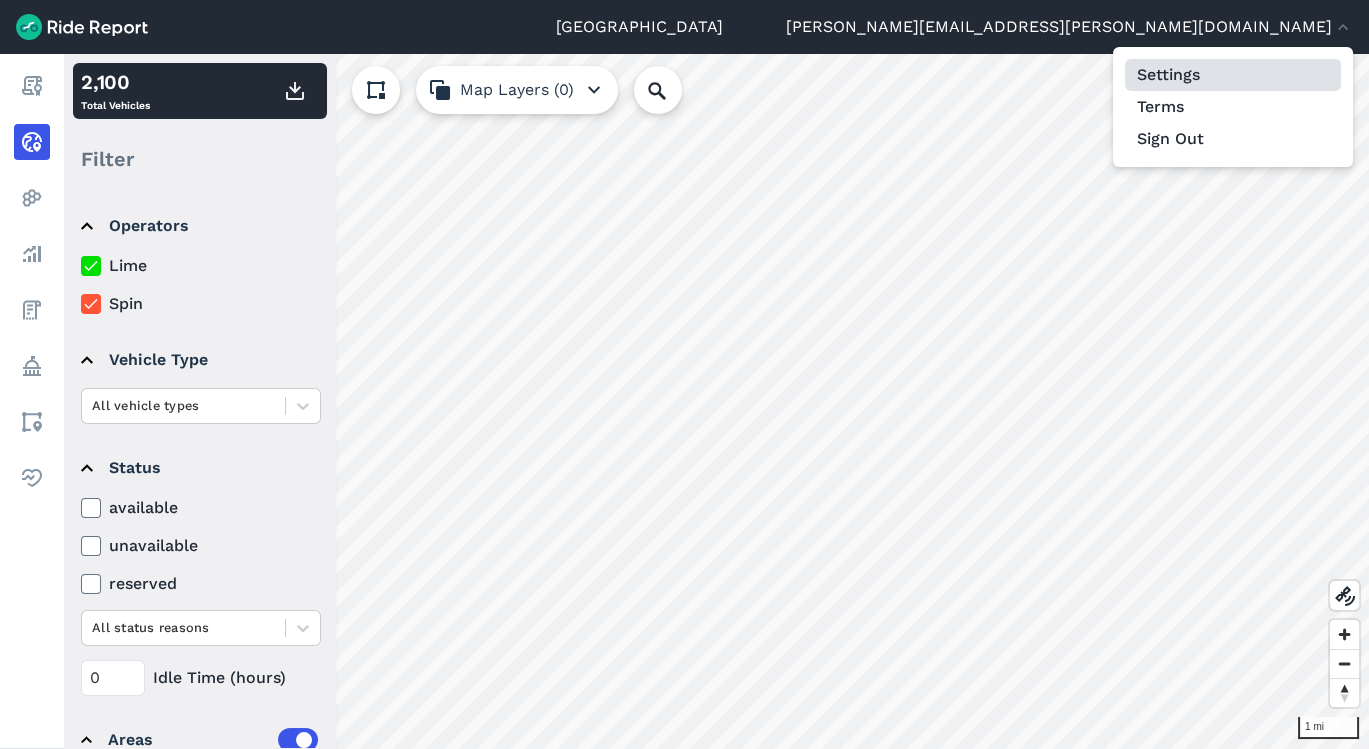 click on "Settings" at bounding box center (1233, 75) 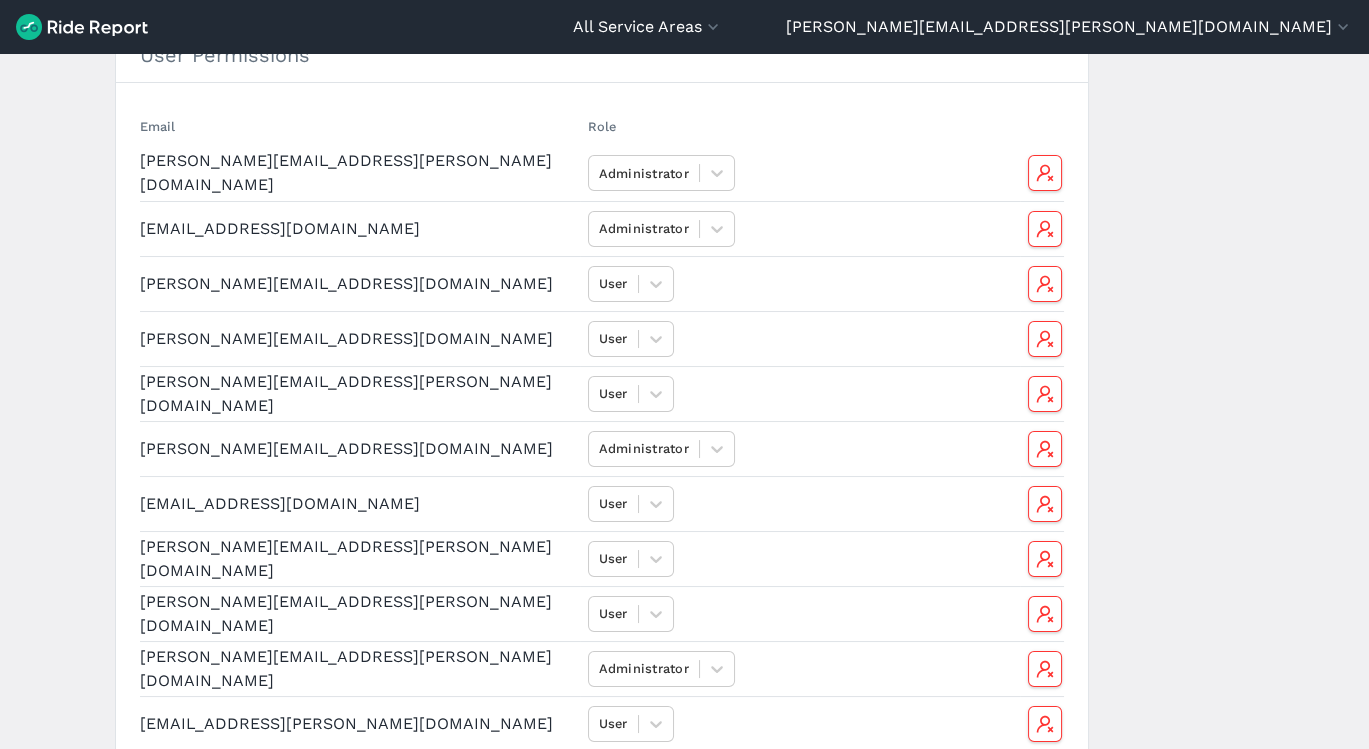scroll, scrollTop: 190, scrollLeft: 0, axis: vertical 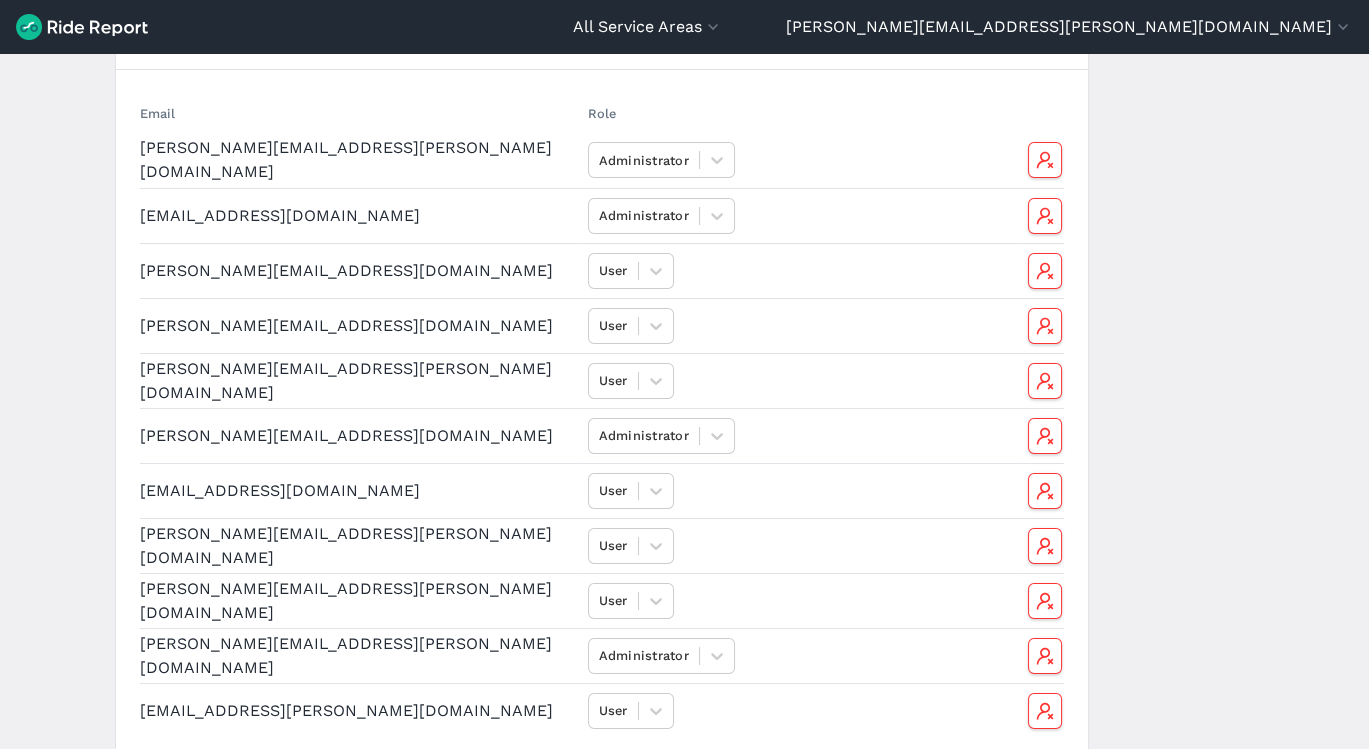 drag, startPoint x: 1354, startPoint y: 555, endPoint x: 1342, endPoint y: 720, distance: 165.43579 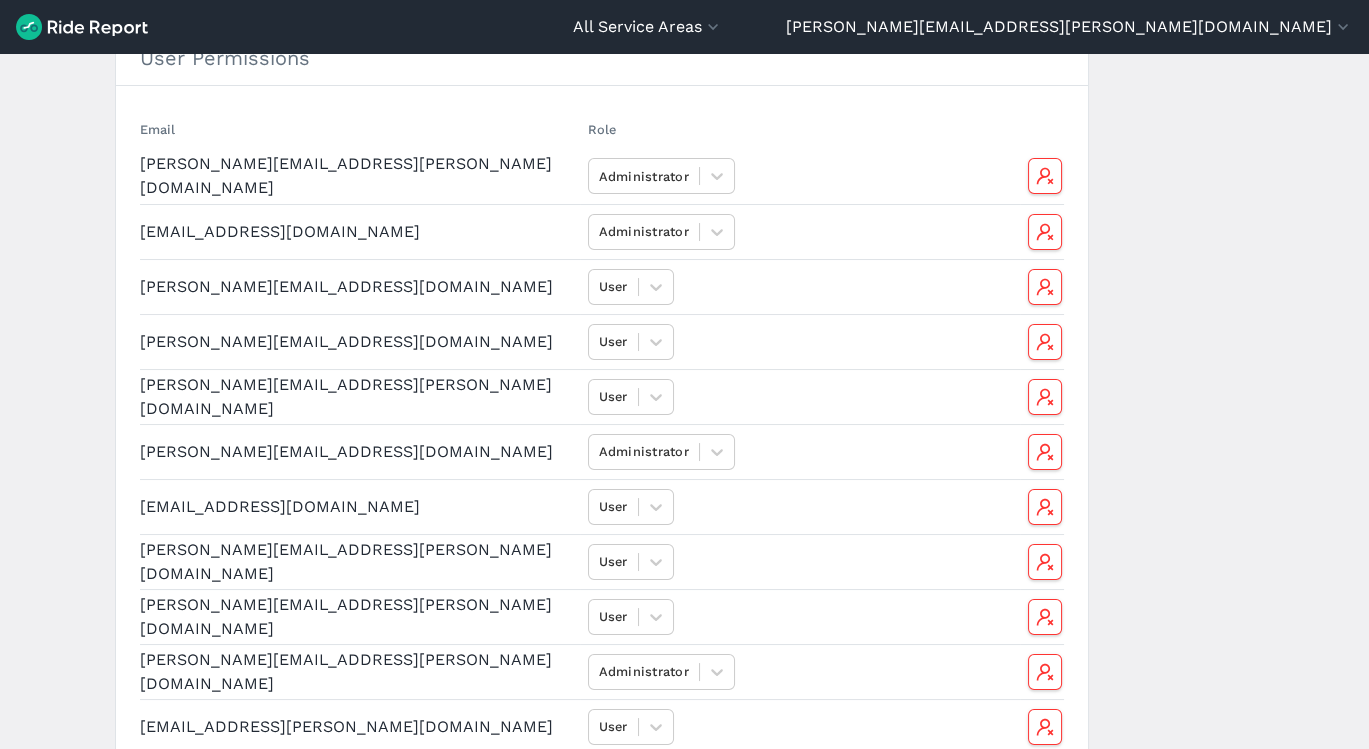 scroll, scrollTop: 0, scrollLeft: 0, axis: both 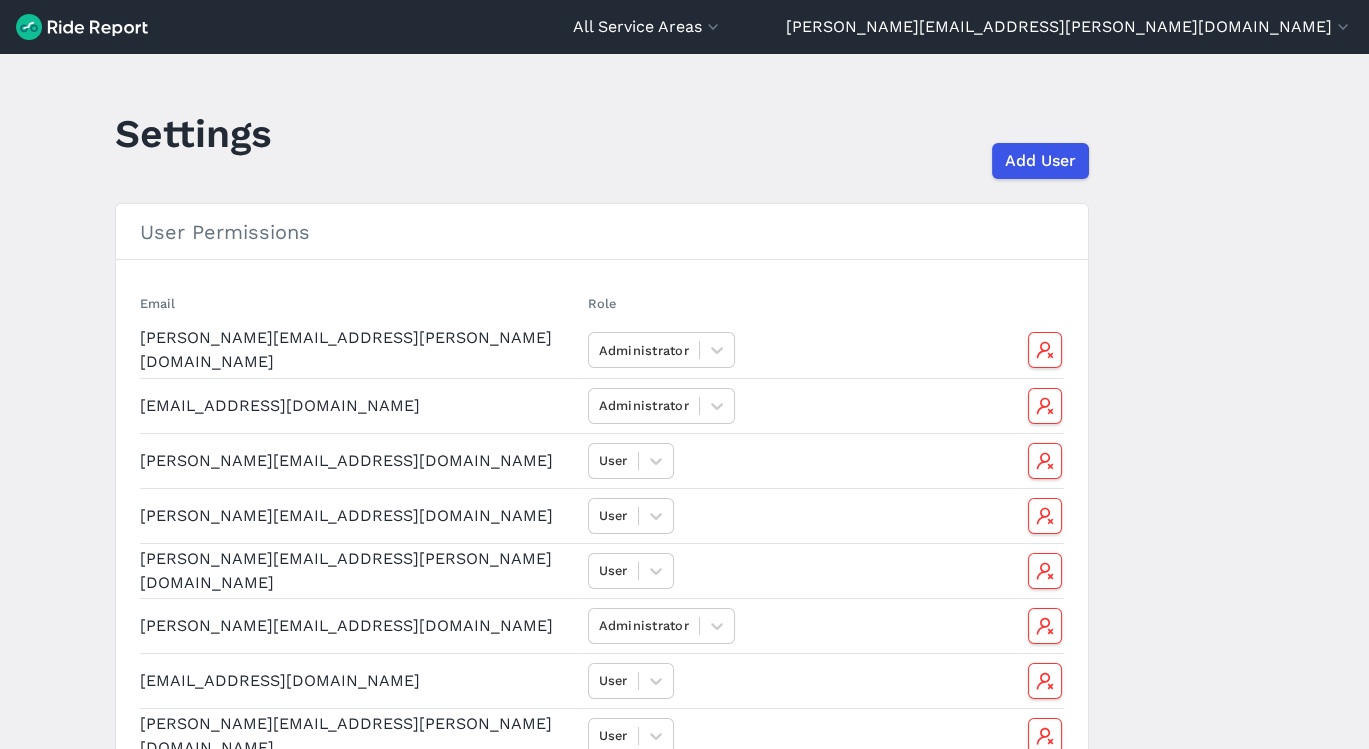 click on "Settings Add User User Permissions Email Role darius.mason@detroitmi.gov Administrator gearat@detroitmi.gov Administrator jacob@mogodetroit.org User kevin.zhang@detroitmi.gov User michael.hale@detroitmi.gov User monique@mogodetroit.org Administrator peltierc@detroitmi.gov User sherelle.streeter@detroitmi.gov User steven.wiltse@detroitmi.gov User timothy.slusser@detroitmi.gov Administrator yonikka.tinsley@detroitmi.gov User" at bounding box center [684, 401] 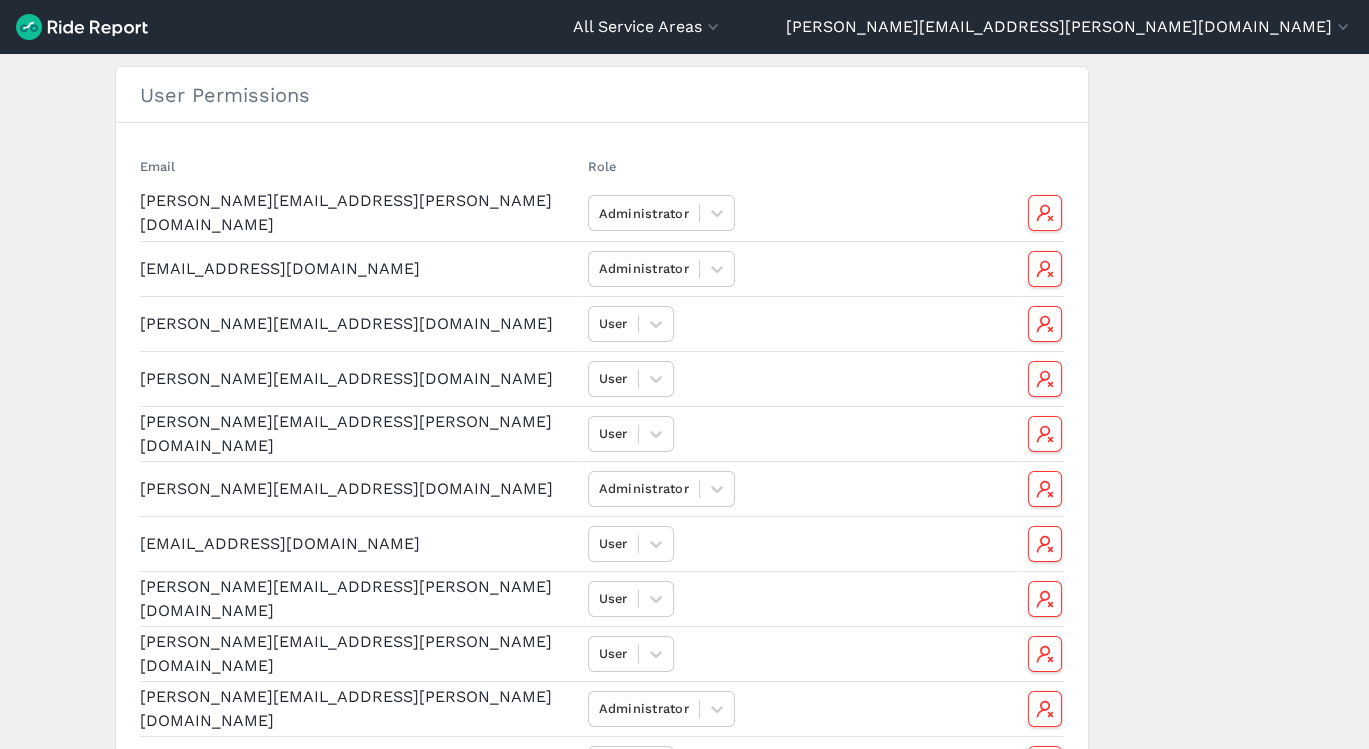 scroll, scrollTop: 0, scrollLeft: 0, axis: both 